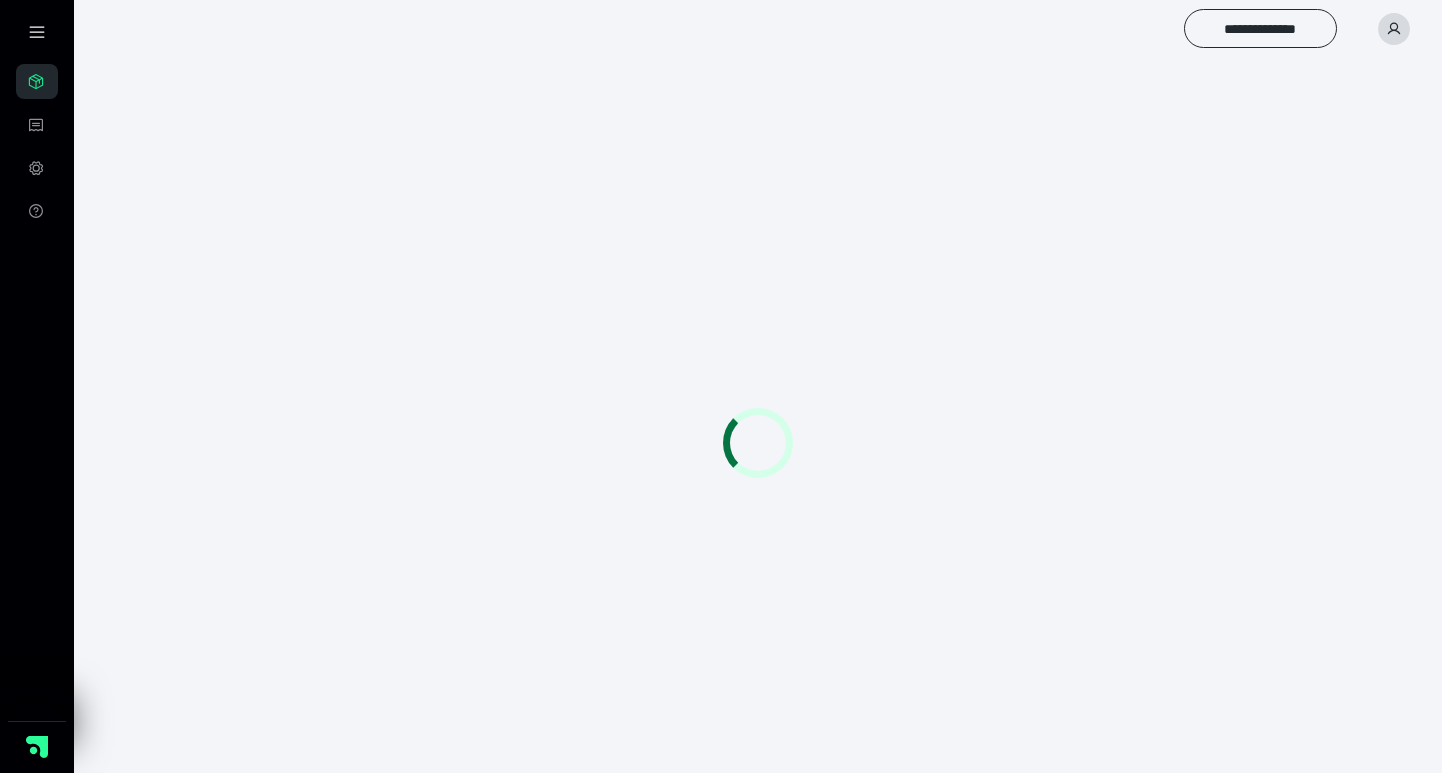 scroll, scrollTop: 0, scrollLeft: 0, axis: both 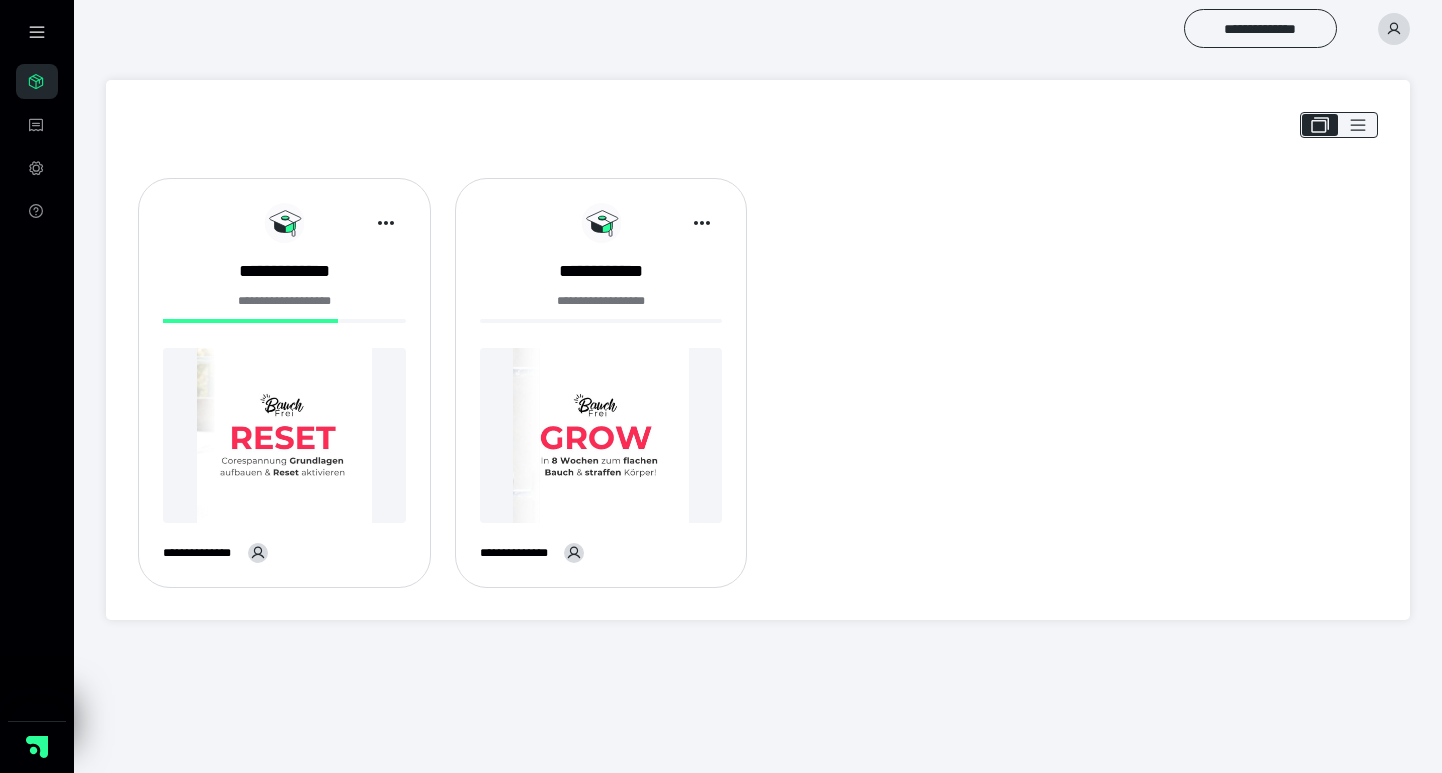 click at bounding box center (284, 435) 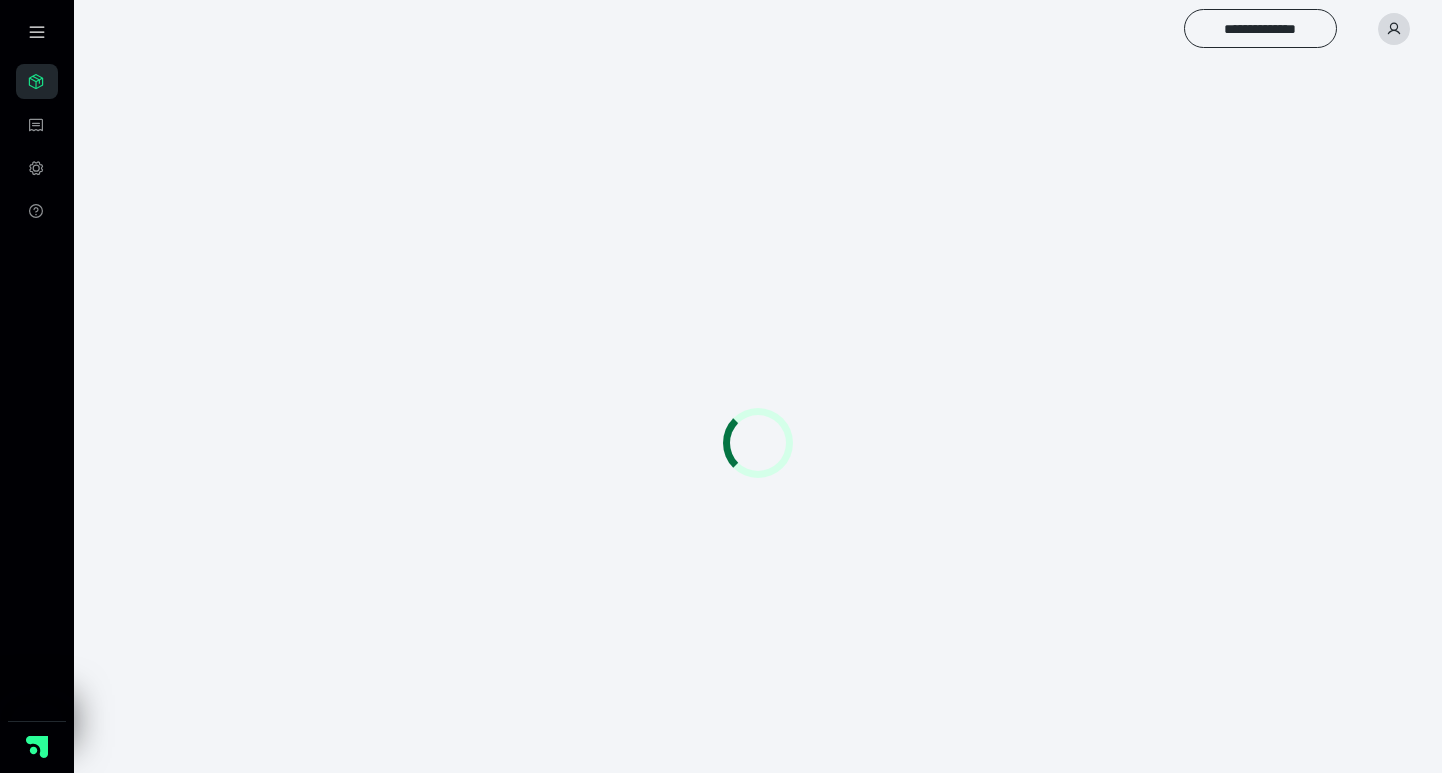 scroll, scrollTop: 0, scrollLeft: 0, axis: both 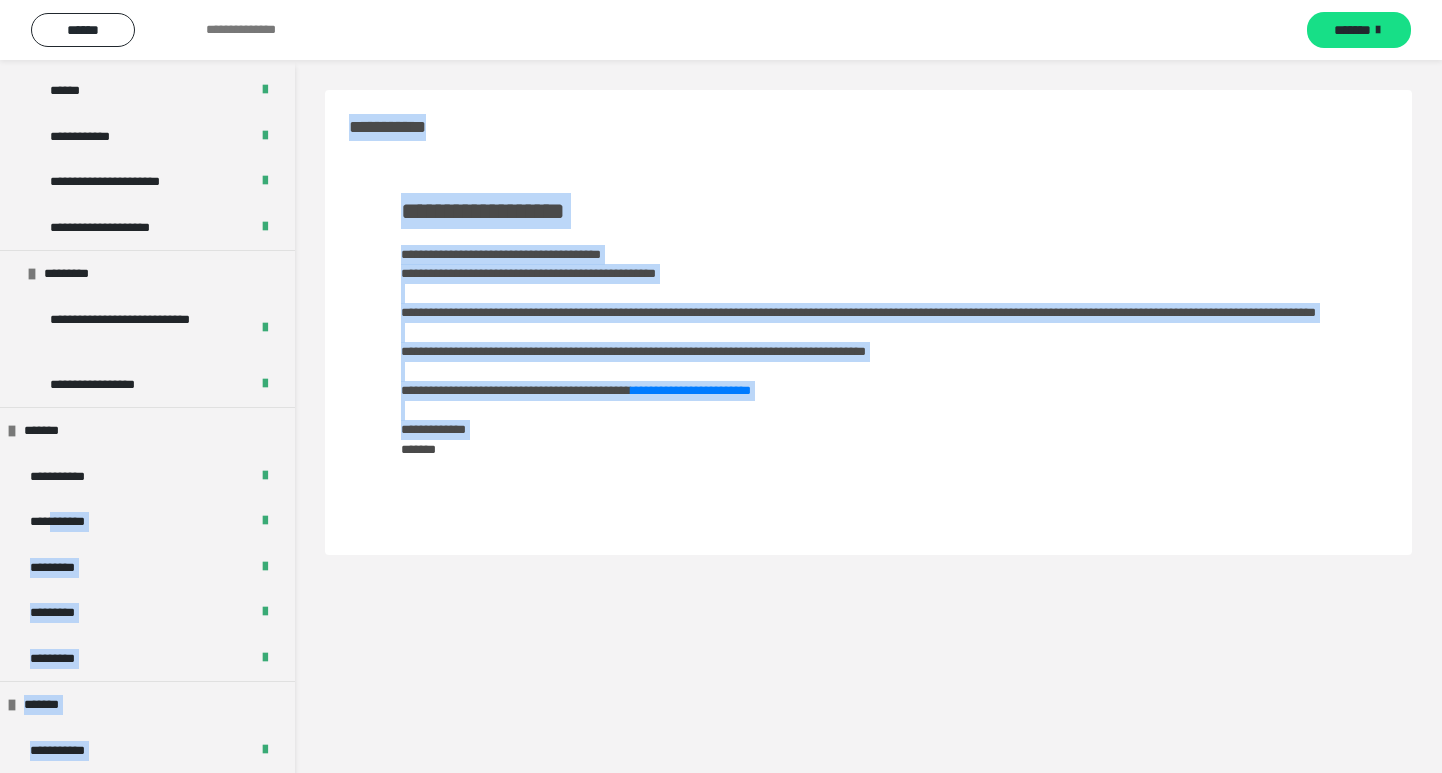 drag, startPoint x: 61, startPoint y: 517, endPoint x: 359, endPoint y: 605, distance: 310.72174 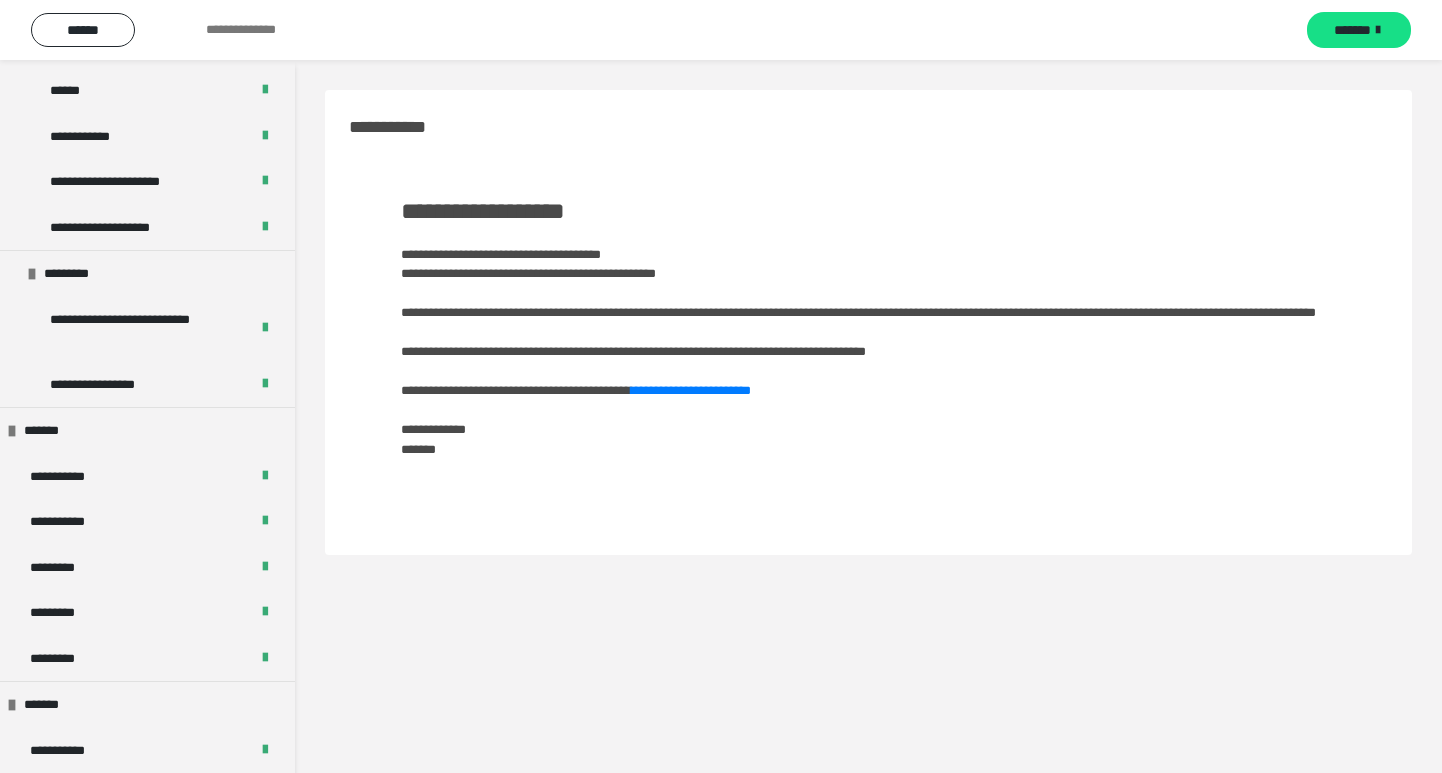 click on "**********" at bounding box center [868, 446] 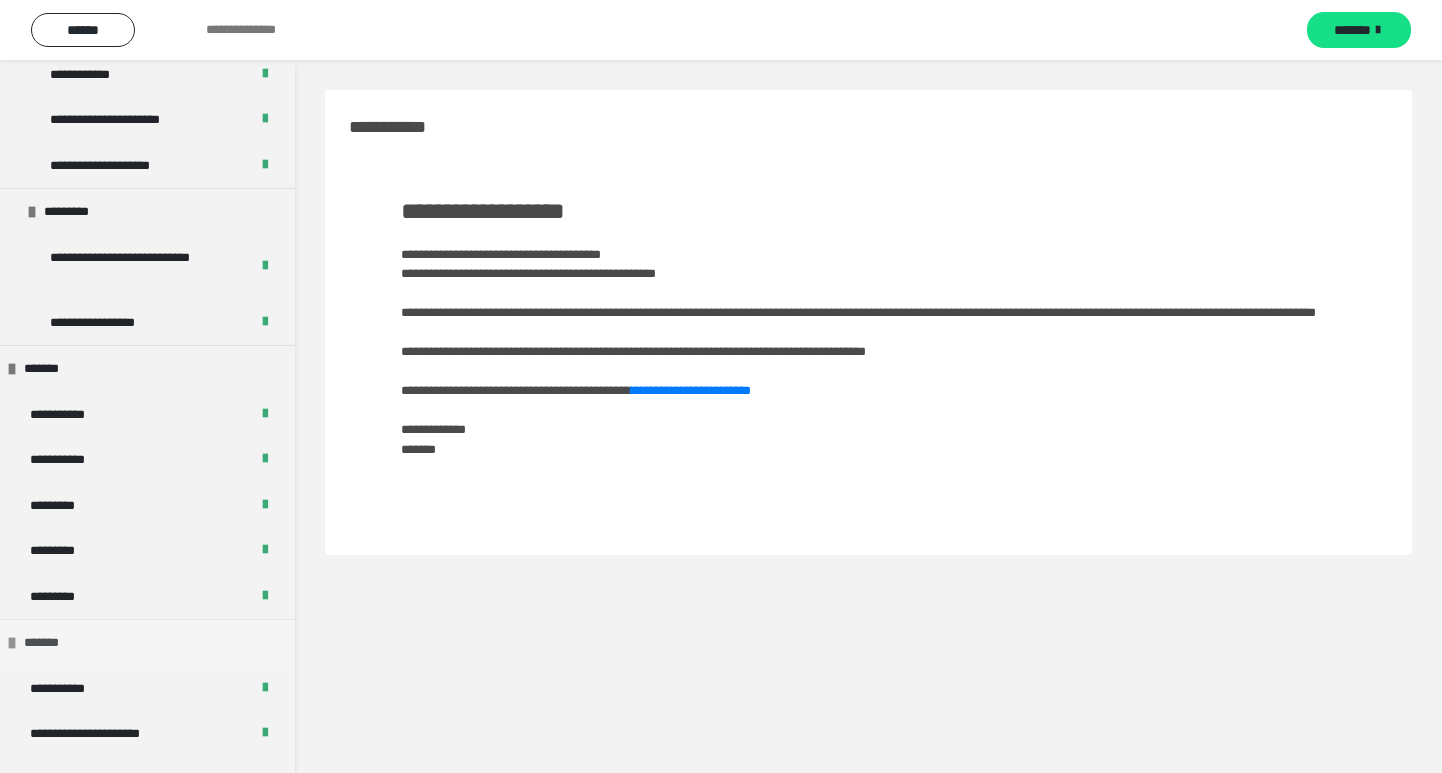 scroll, scrollTop: 715, scrollLeft: 0, axis: vertical 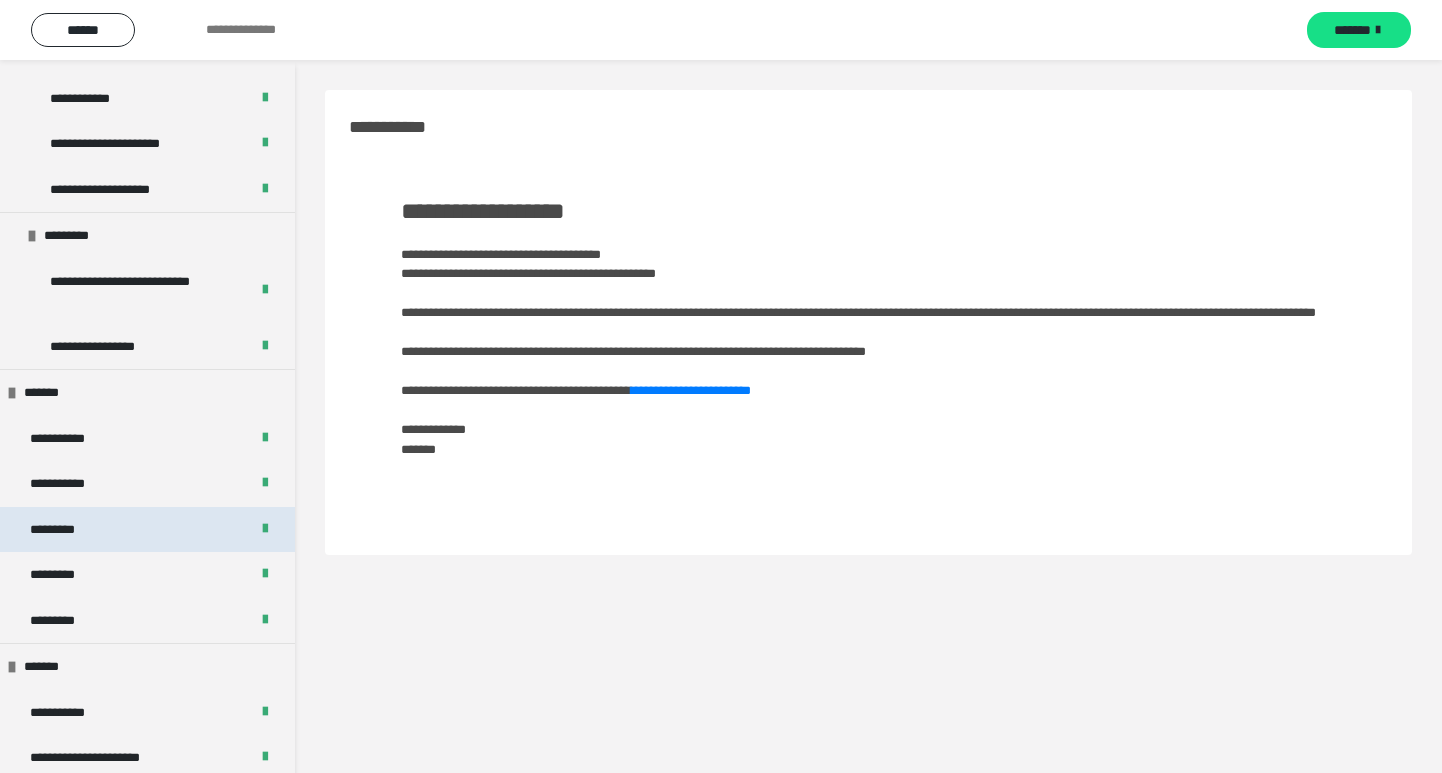 click on "*********" at bounding box center [62, 530] 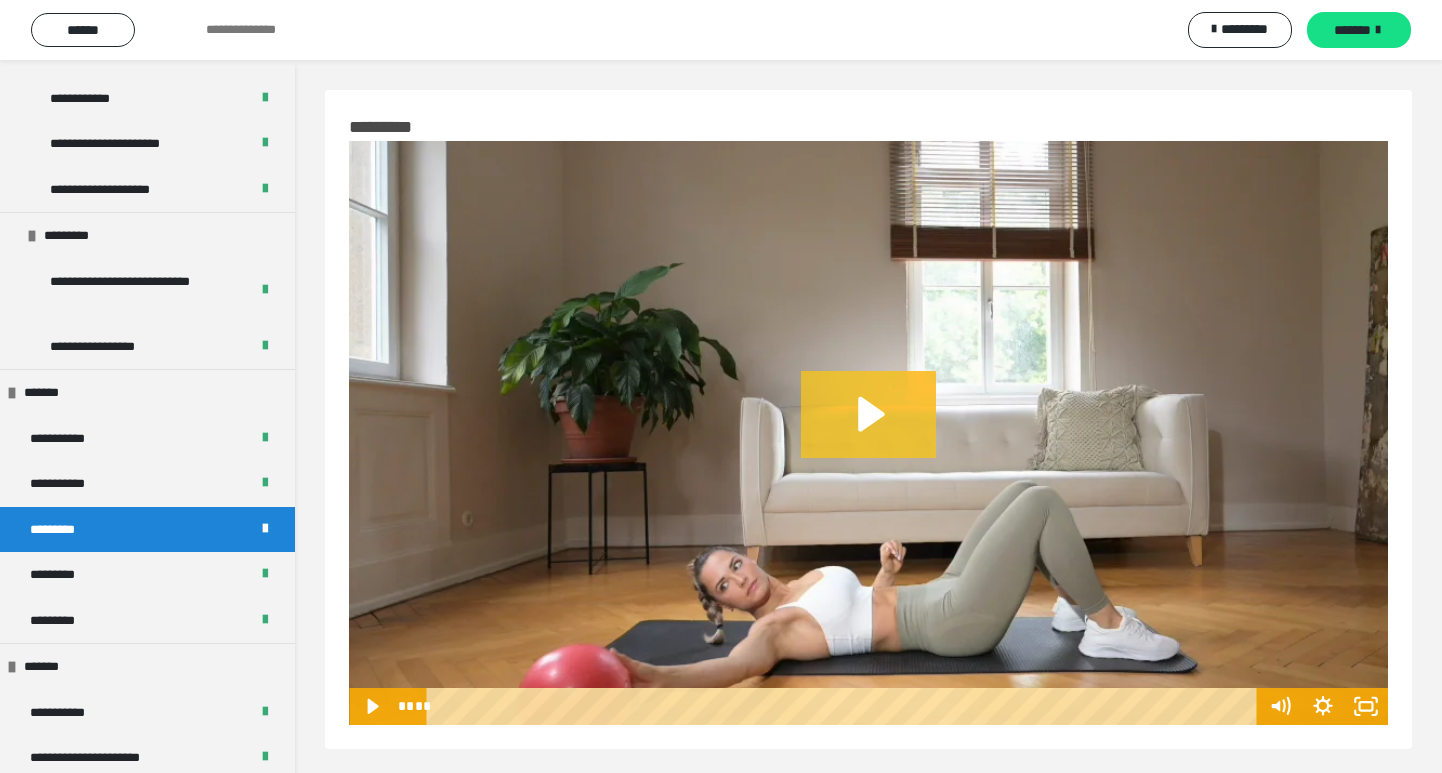 click 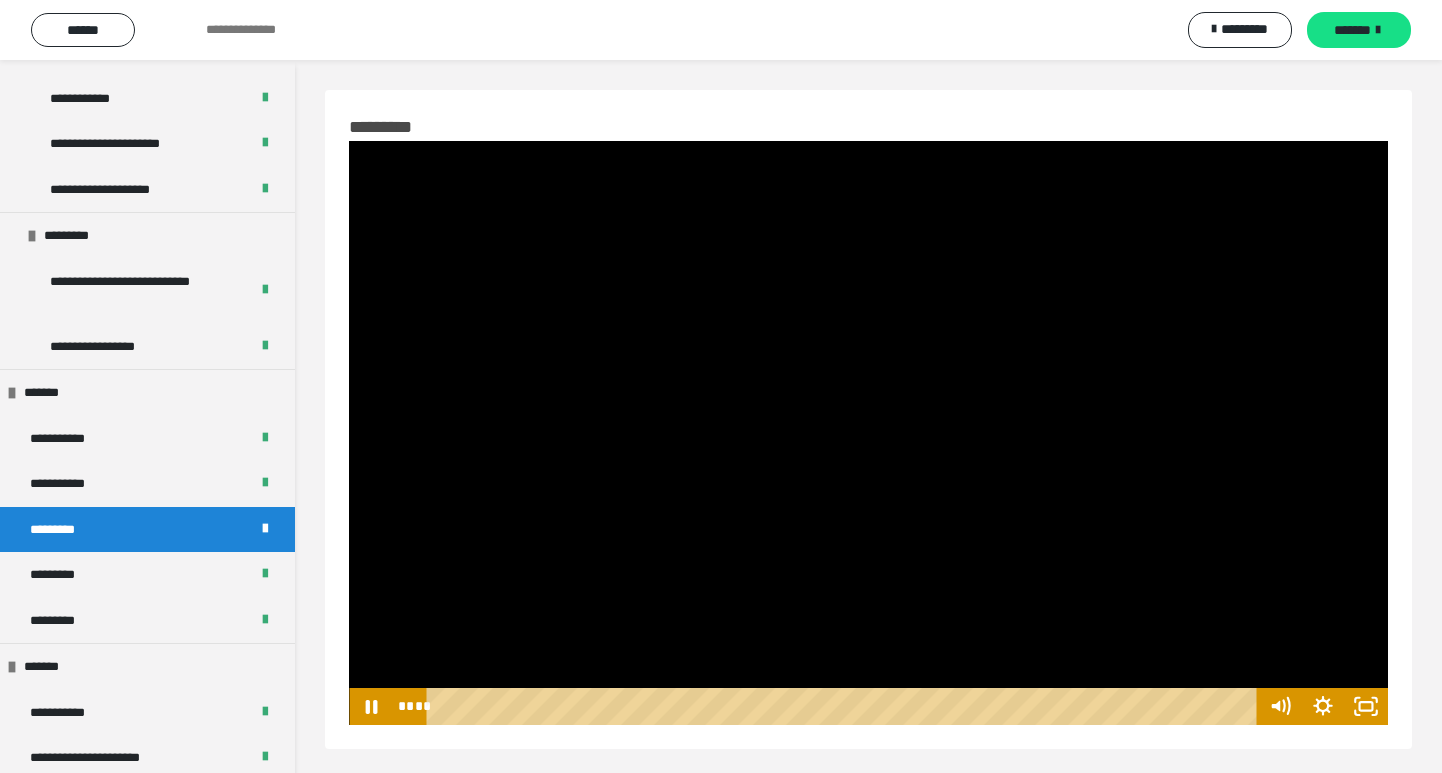 type 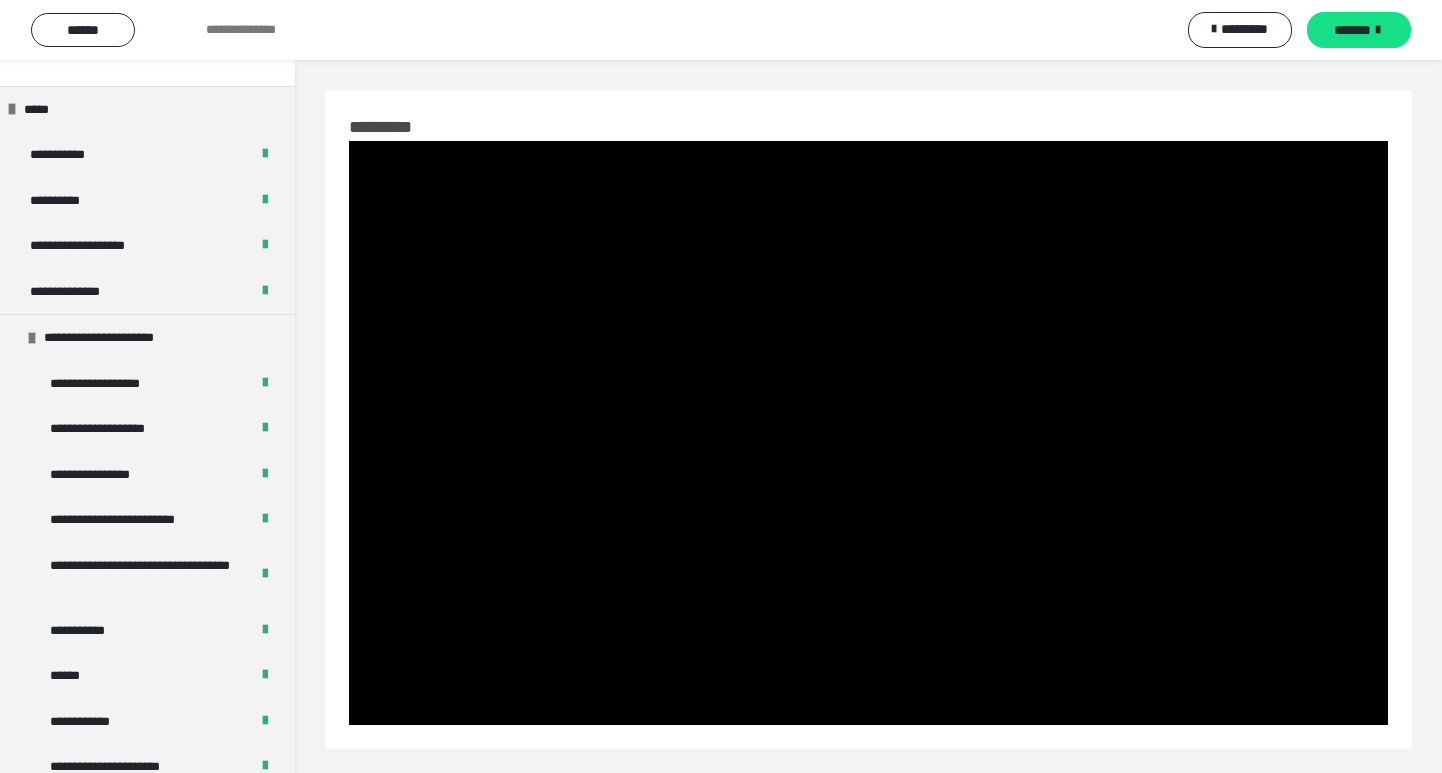 scroll, scrollTop: 0, scrollLeft: 0, axis: both 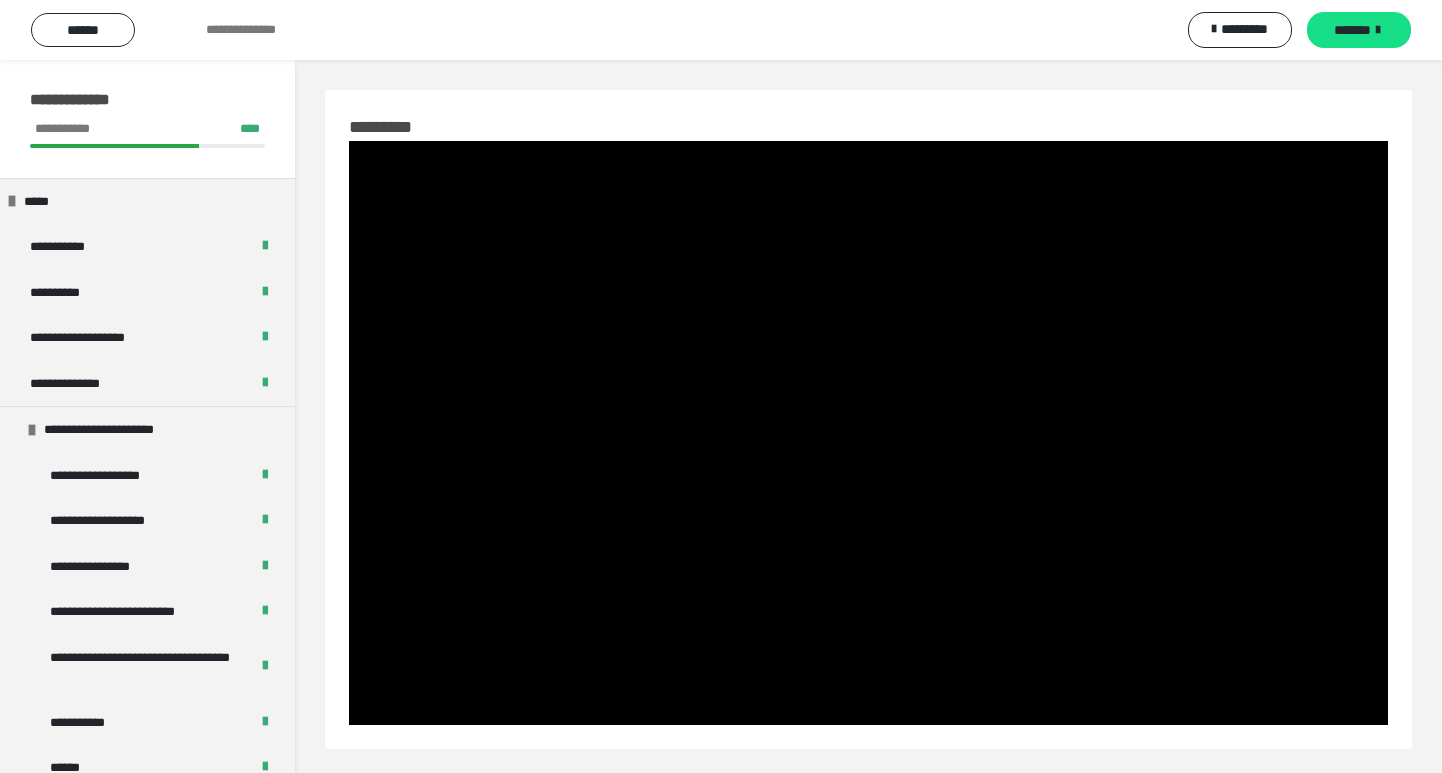 click on "**********" at bounding box center (86, 384) 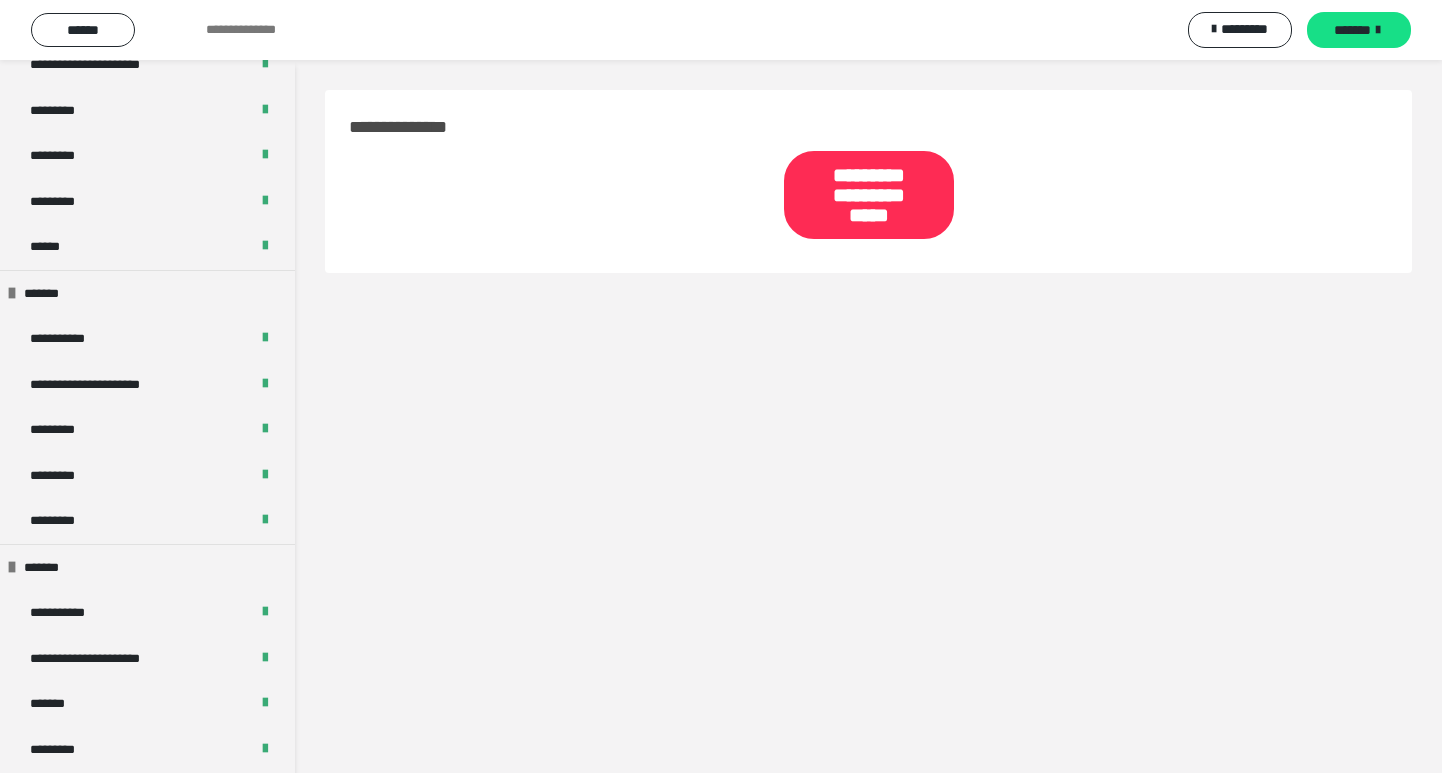 scroll, scrollTop: 1409, scrollLeft: 0, axis: vertical 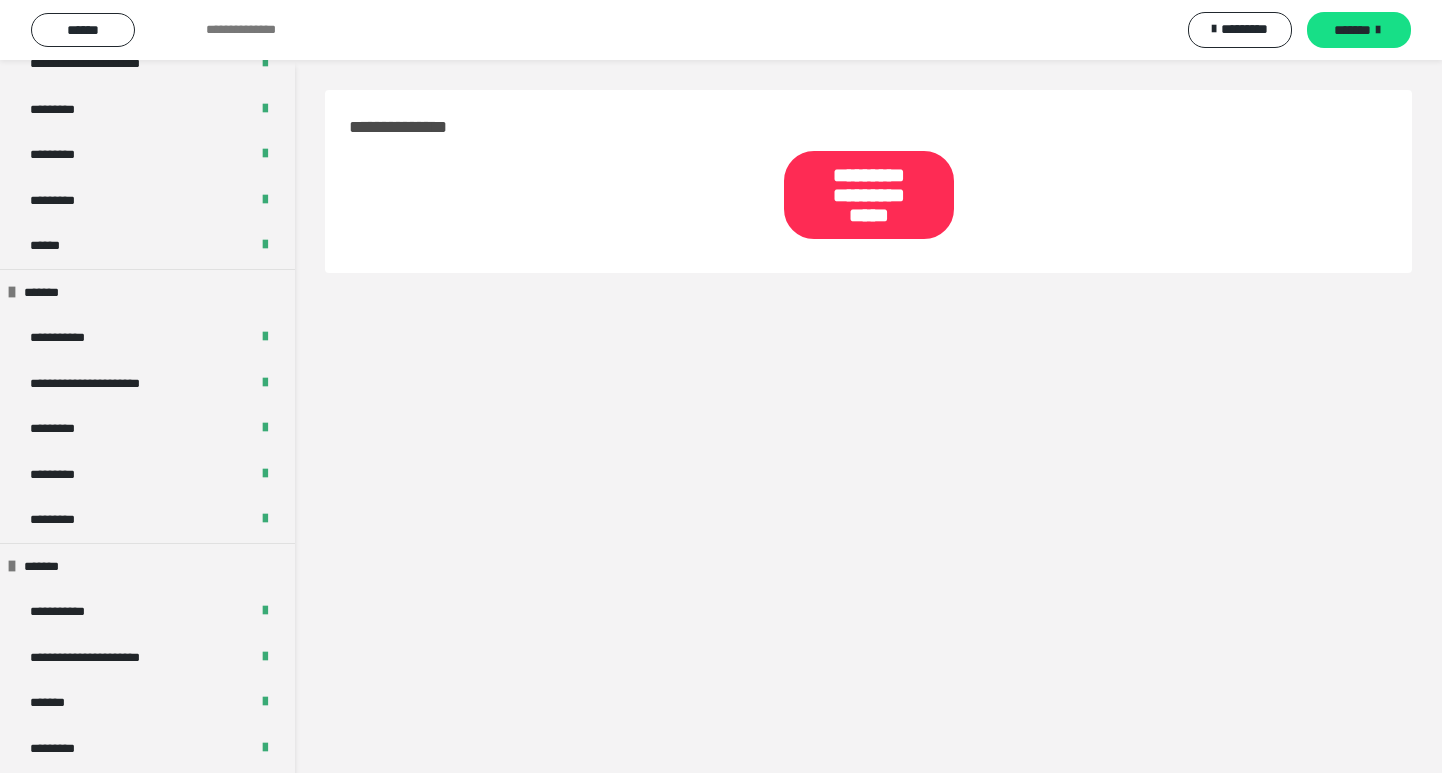 click on "**********" at bounding box center [113, 384] 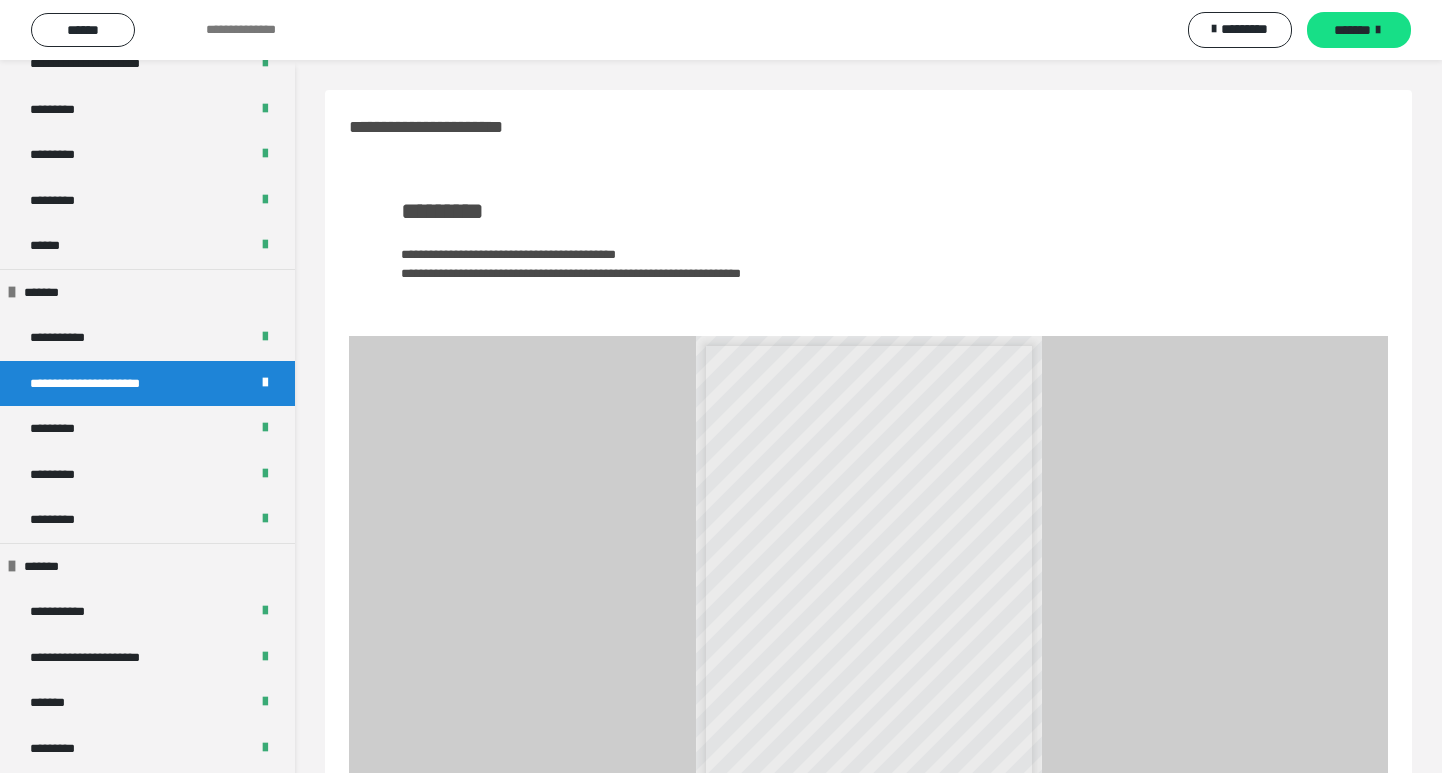 scroll, scrollTop: 117, scrollLeft: 0, axis: vertical 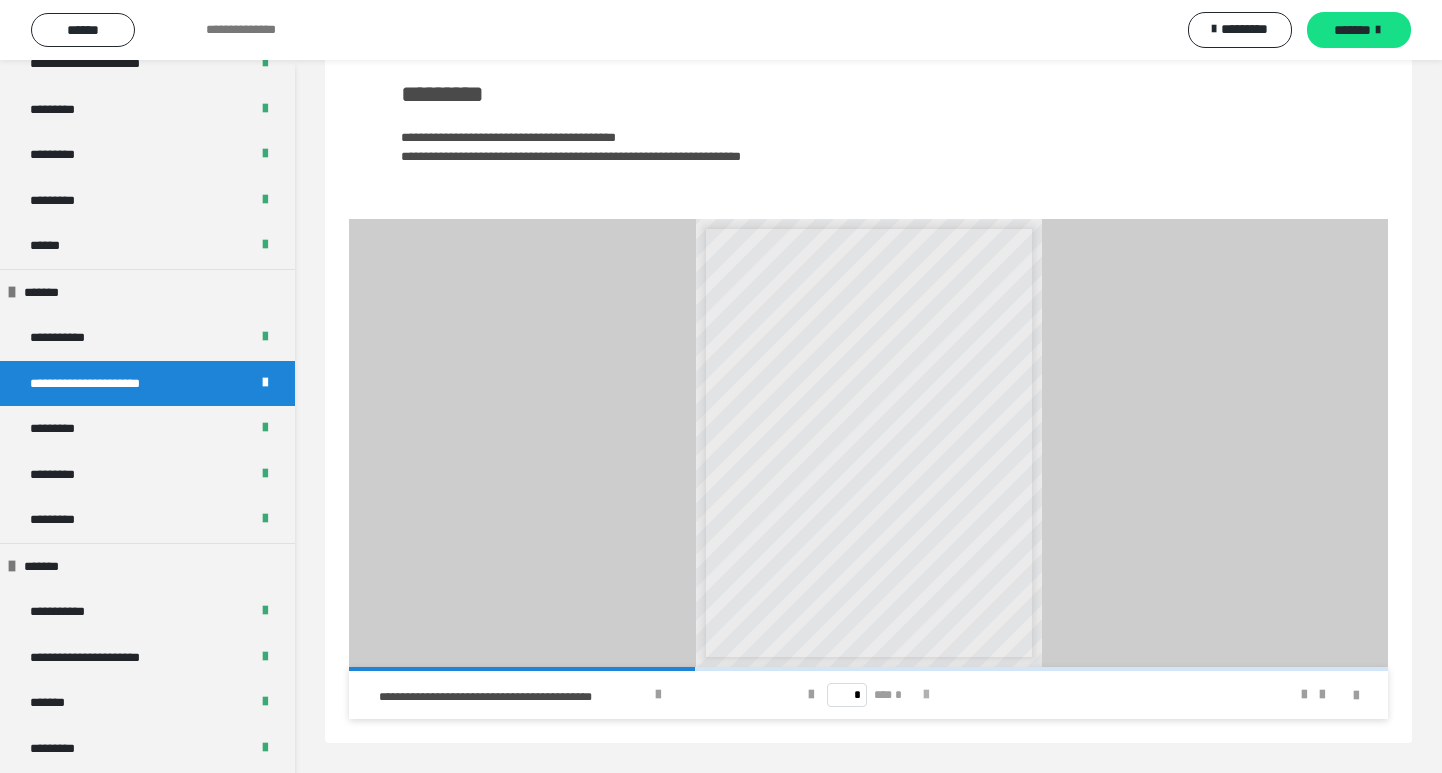 click at bounding box center (926, 695) 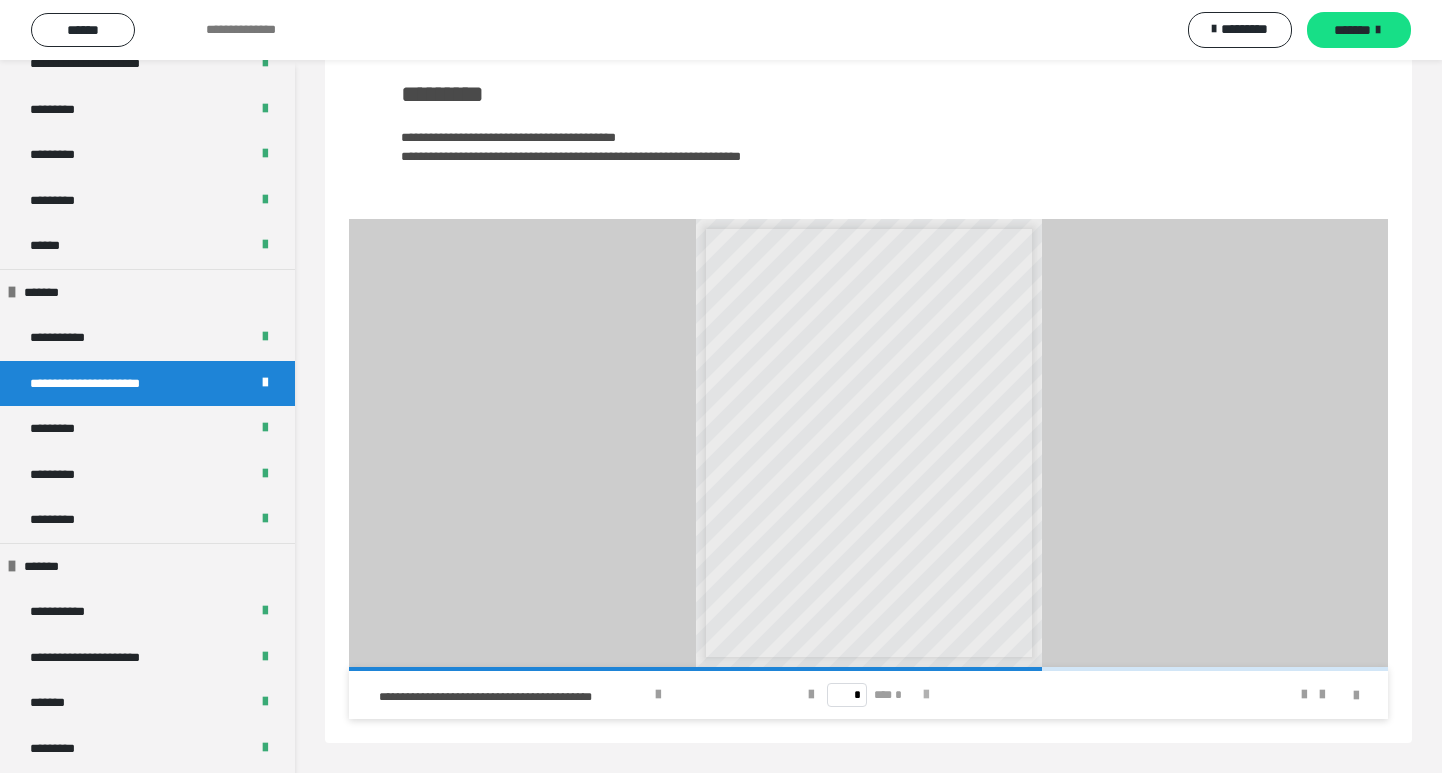 click at bounding box center [926, 695] 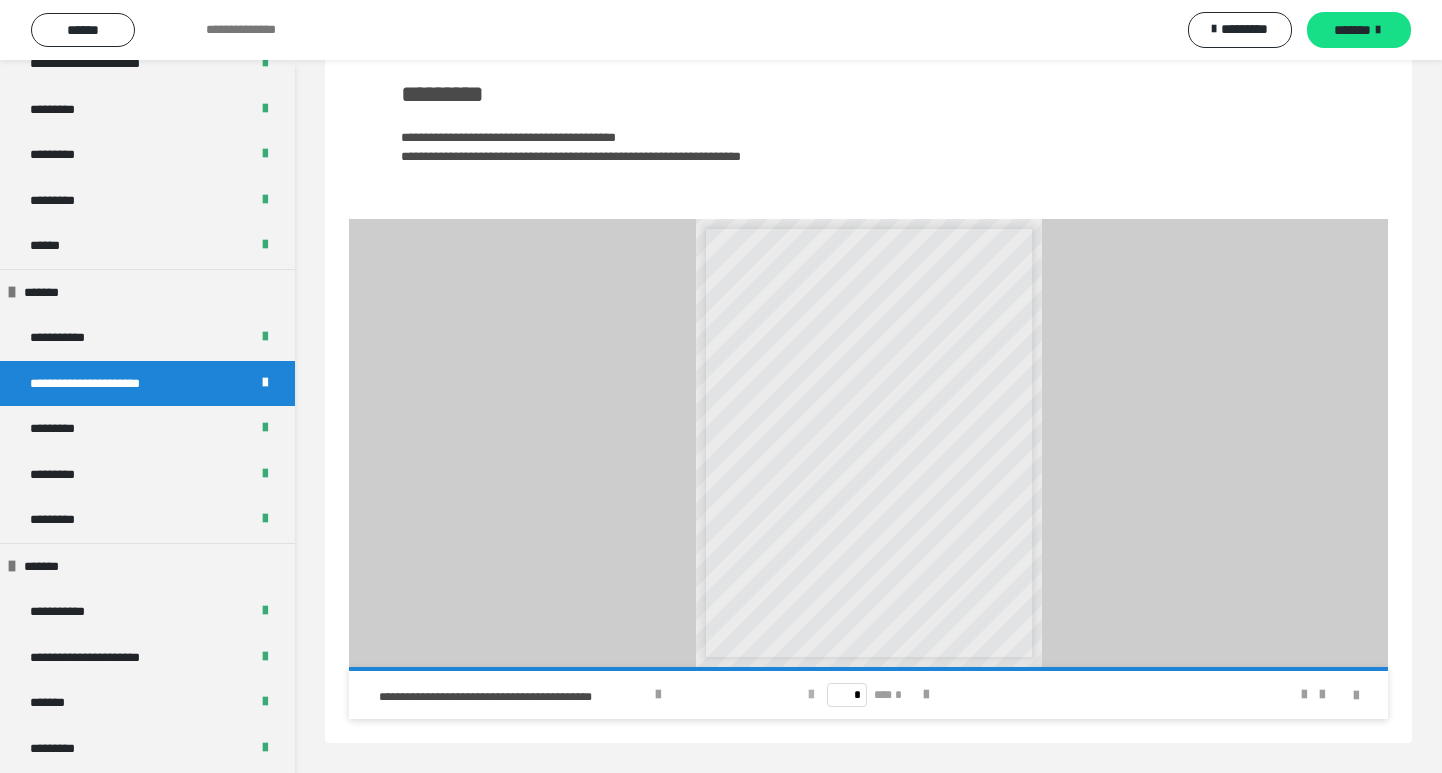 click at bounding box center (811, 695) 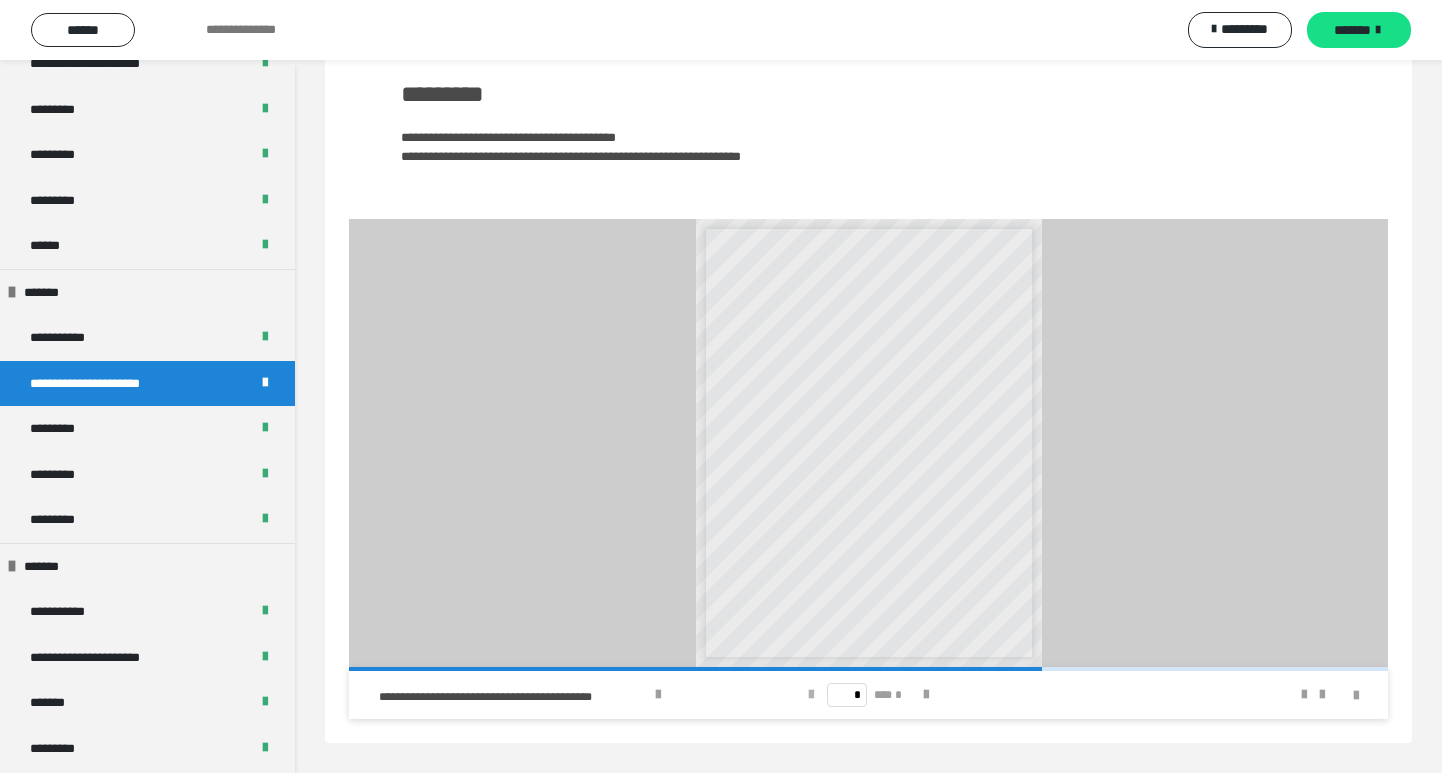 click at bounding box center (811, 695) 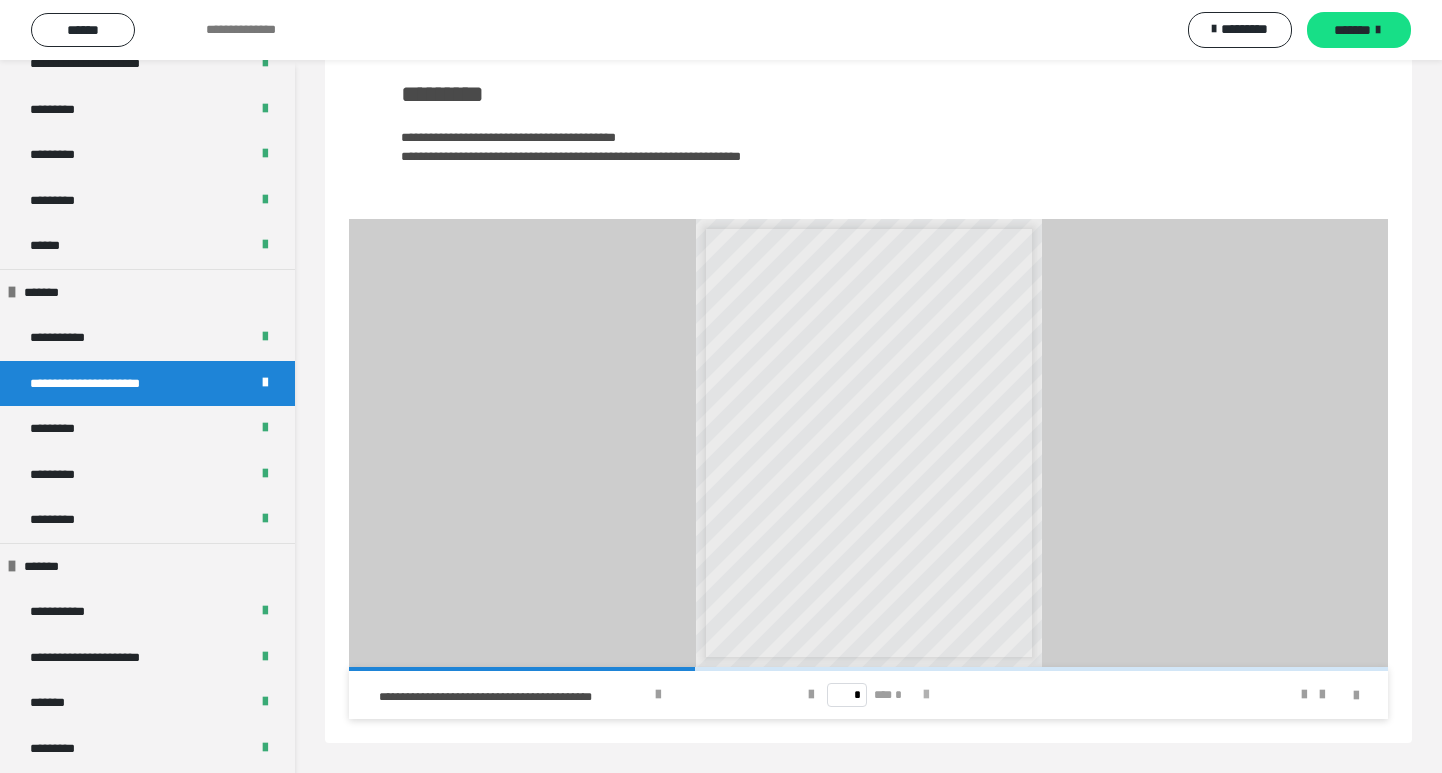 click at bounding box center (926, 695) 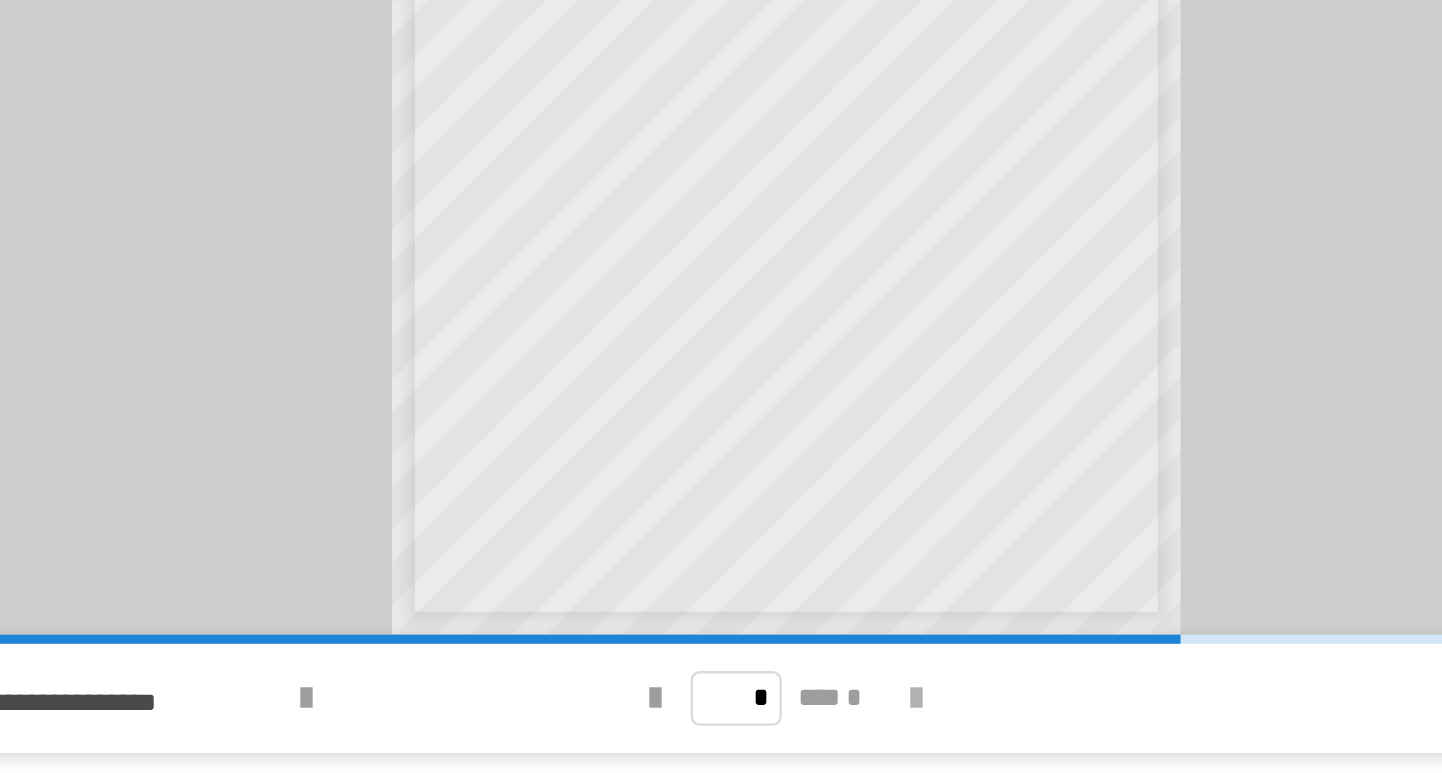 scroll, scrollTop: 117, scrollLeft: 0, axis: vertical 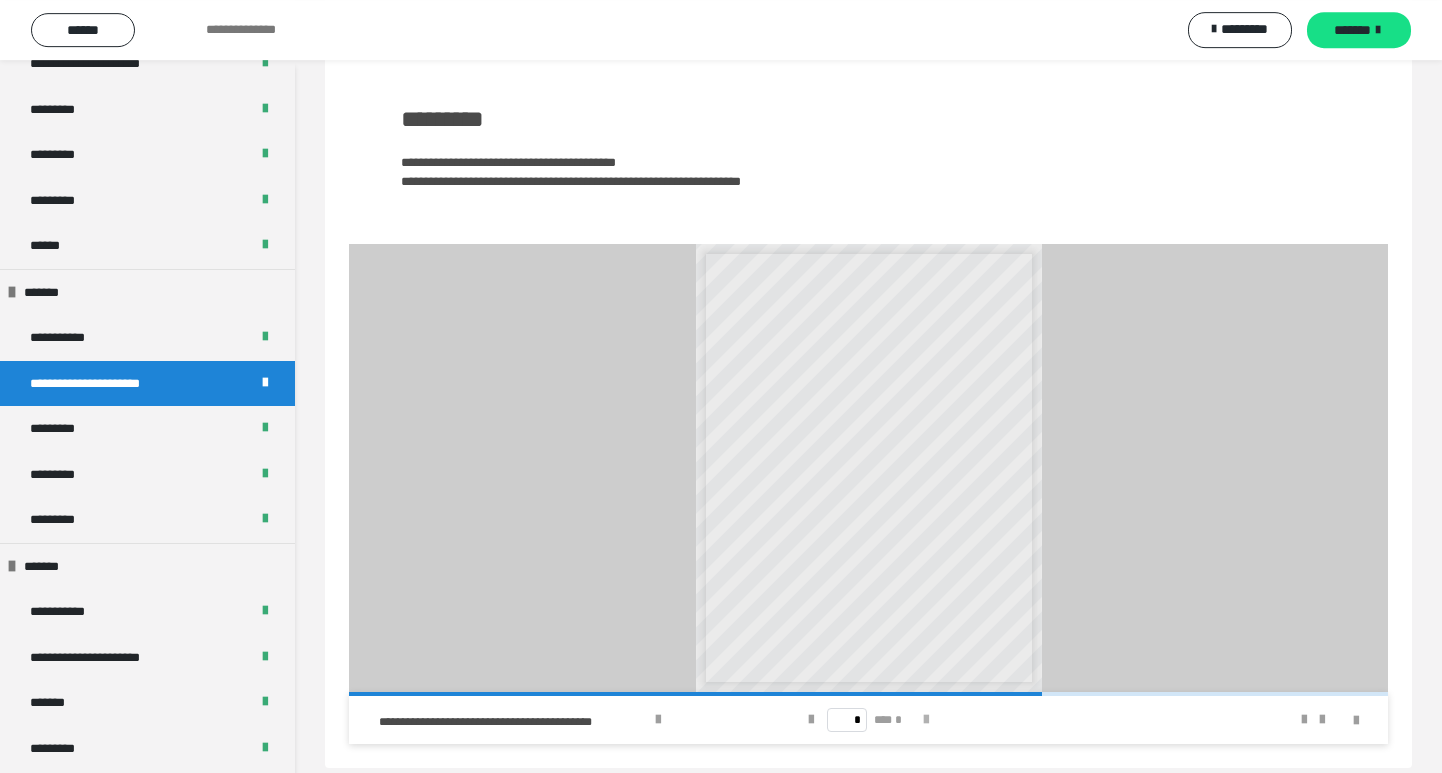 click at bounding box center [926, 720] 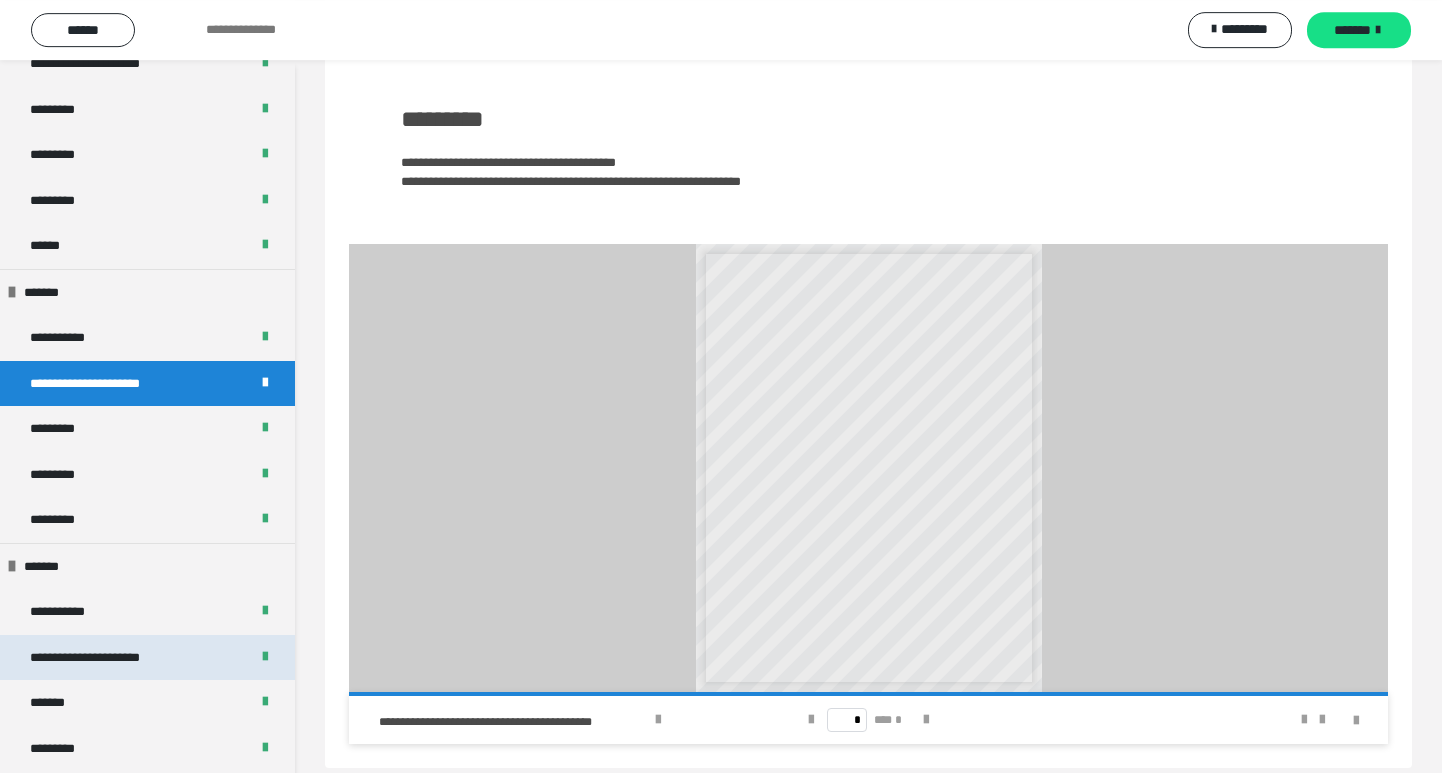 click on "**********" at bounding box center [113, 658] 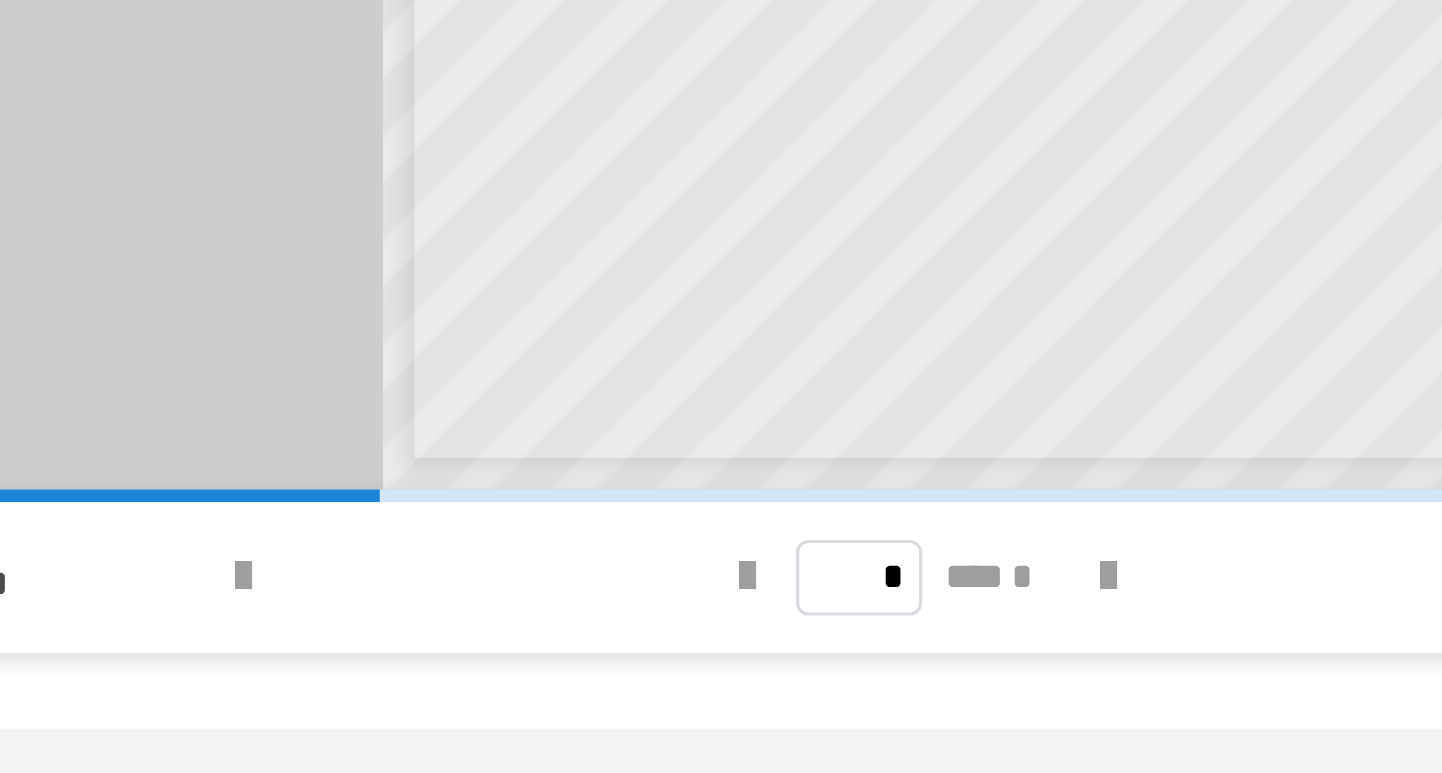 scroll, scrollTop: 107, scrollLeft: 0, axis: vertical 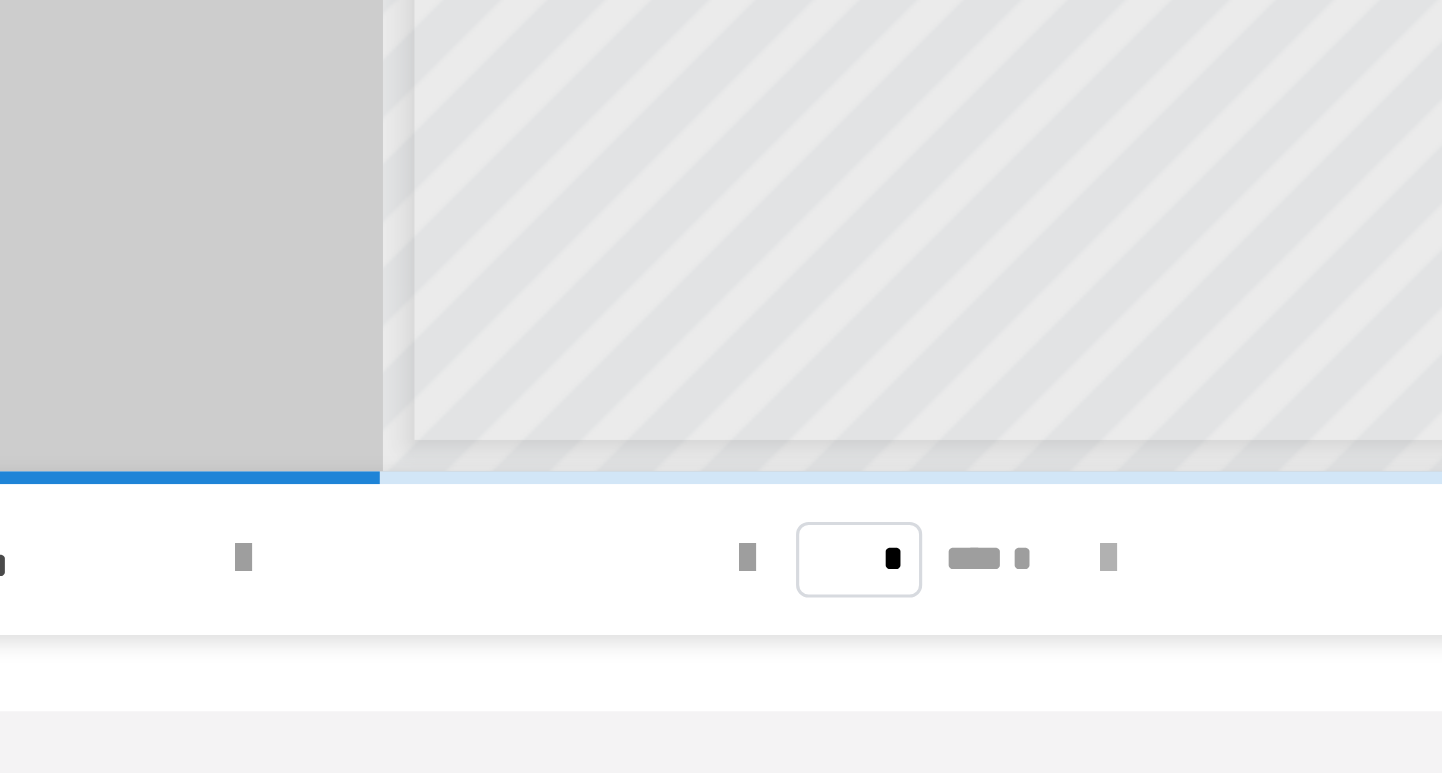 click at bounding box center (926, 705) 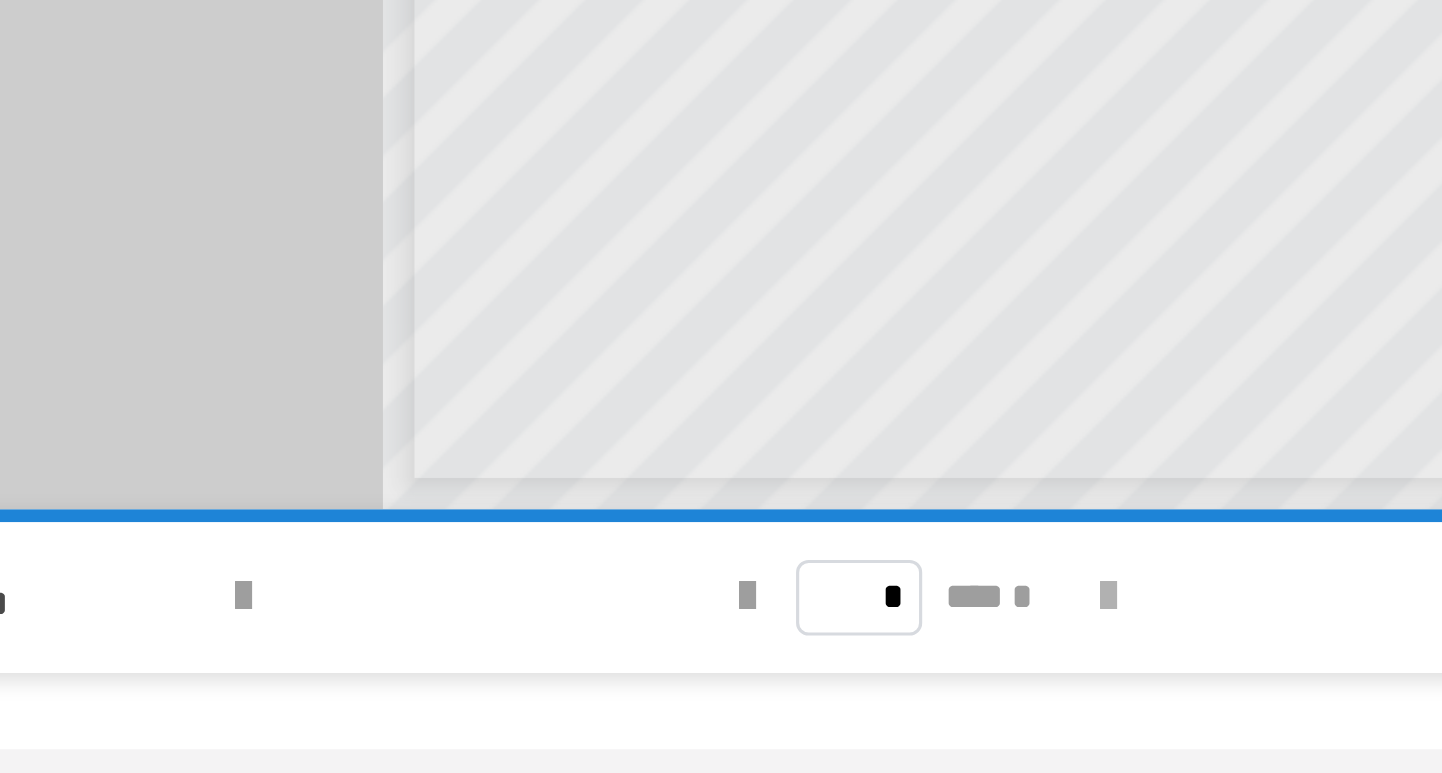 click at bounding box center (926, 705) 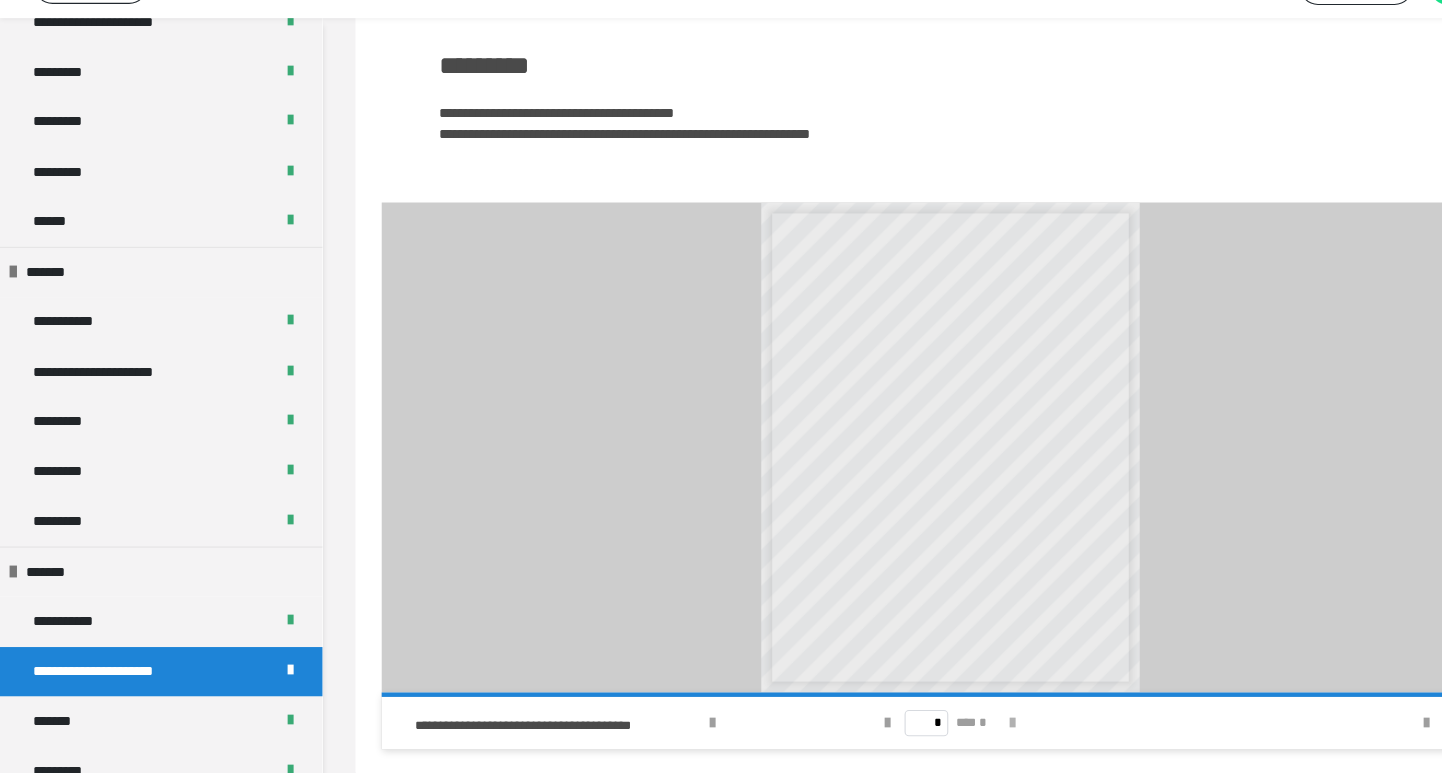 scroll, scrollTop: 99, scrollLeft: 0, axis: vertical 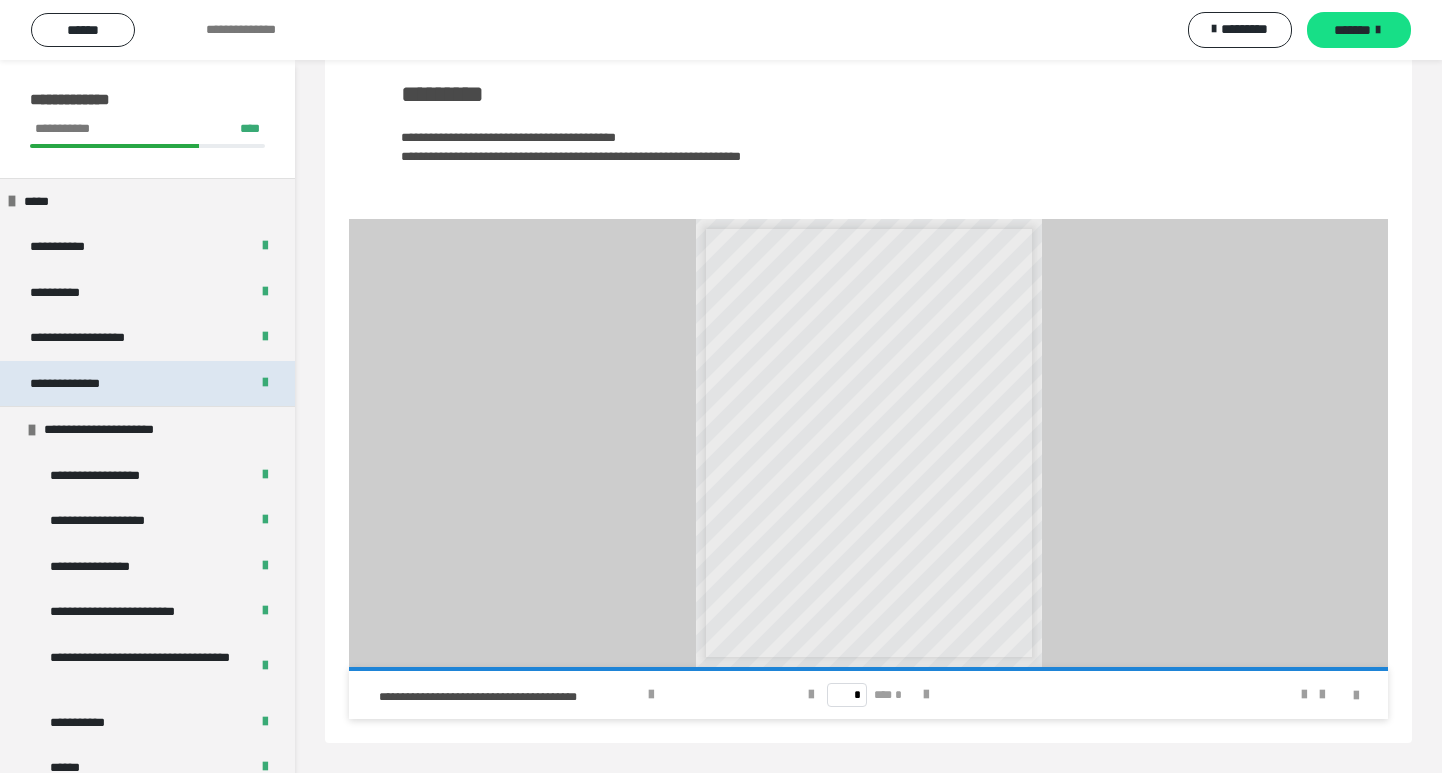 click on "**********" at bounding box center [86, 384] 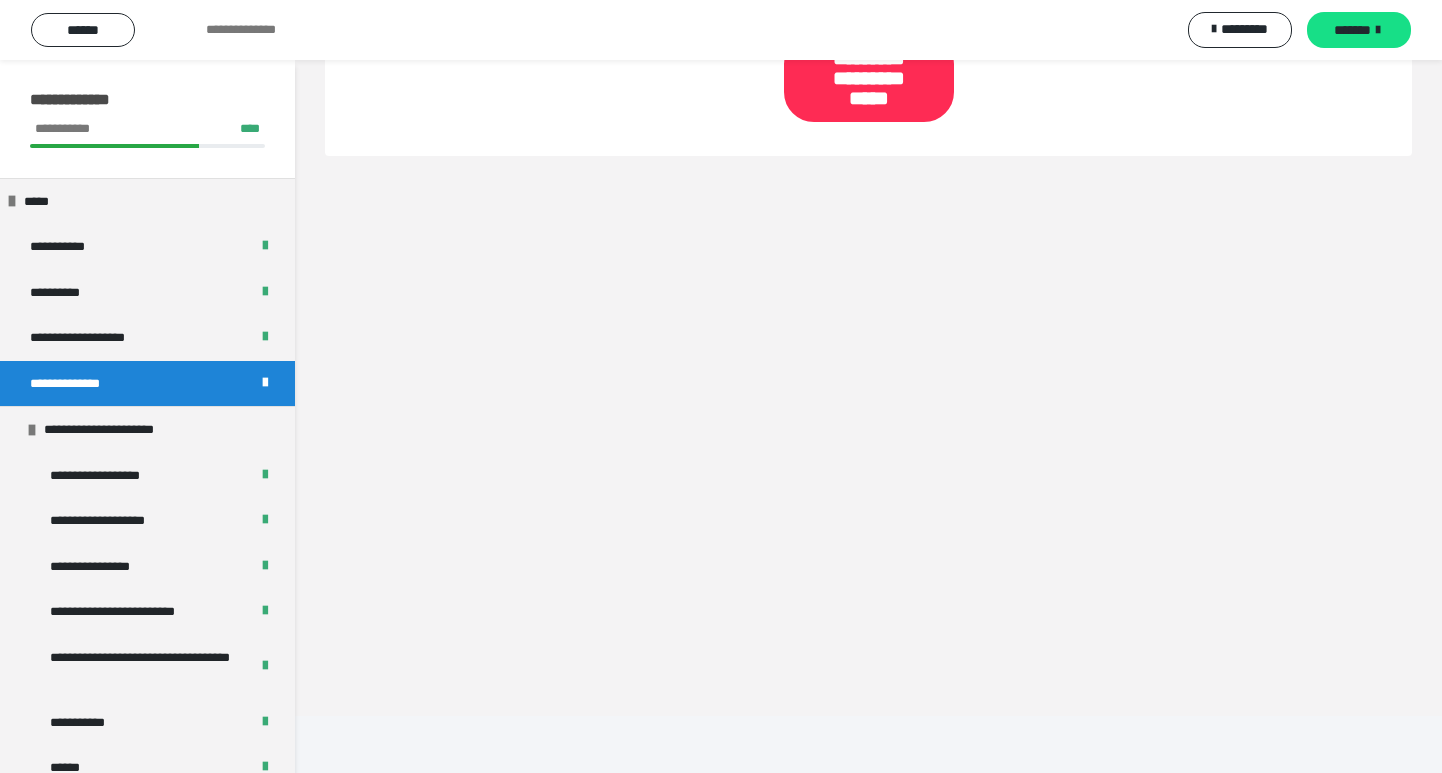 scroll, scrollTop: 60, scrollLeft: 0, axis: vertical 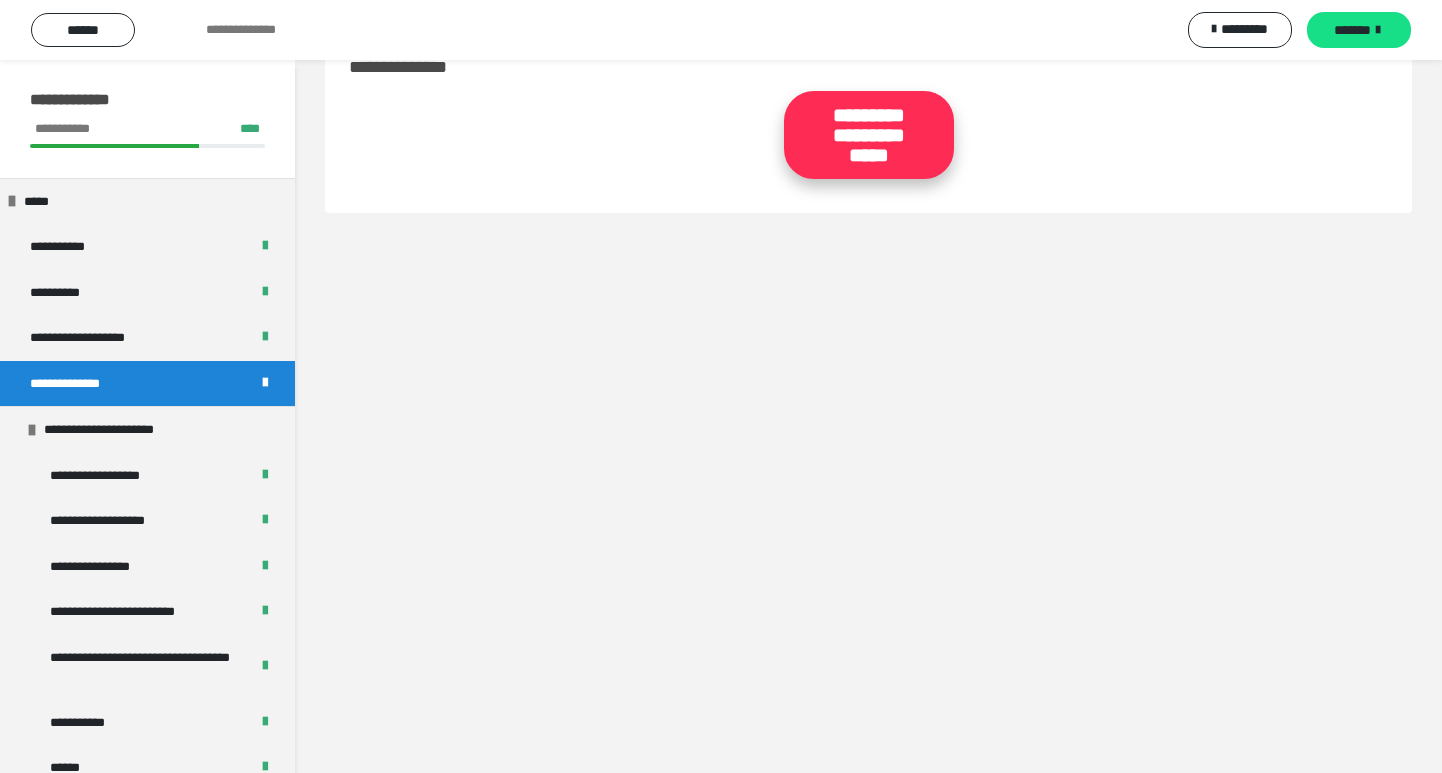 click on "**********" at bounding box center (869, 135) 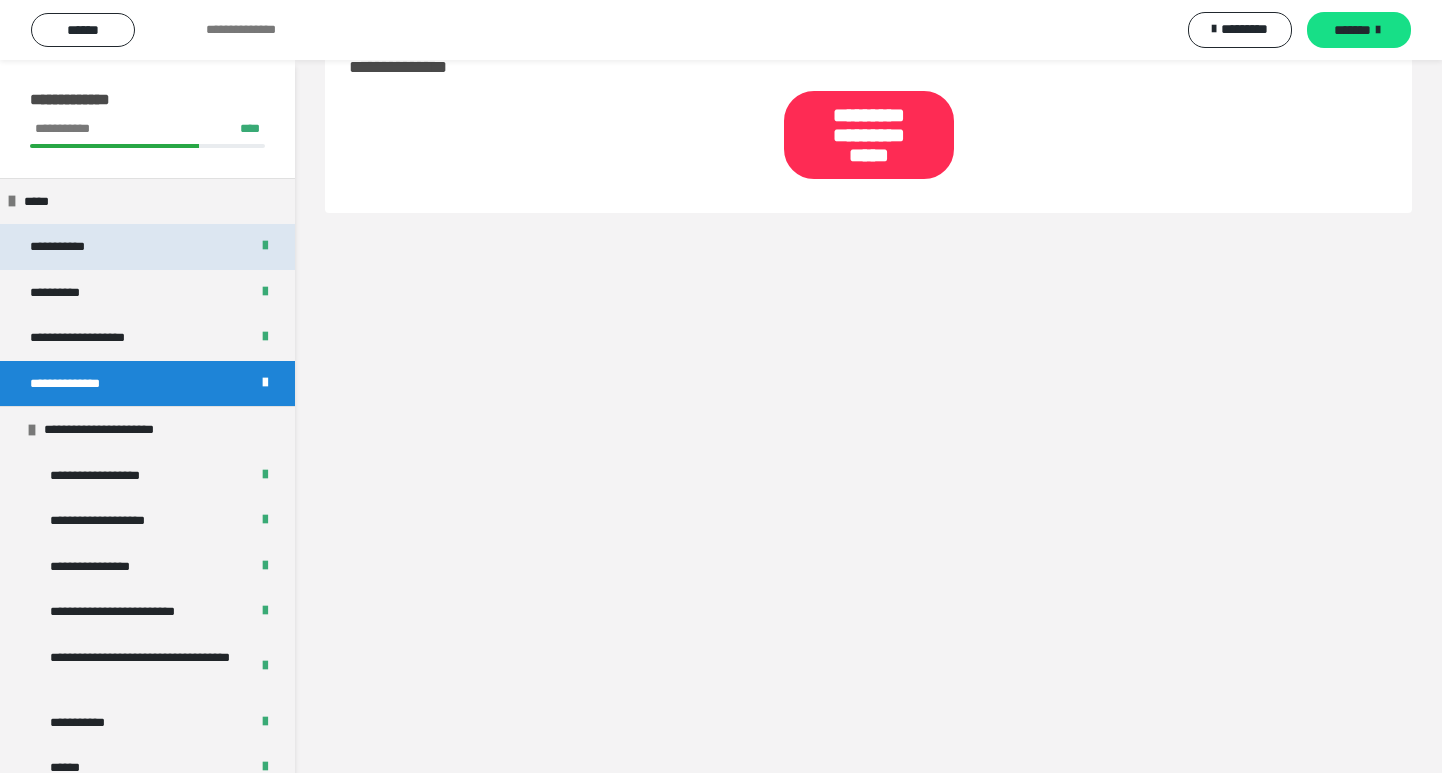 scroll, scrollTop: 0, scrollLeft: 0, axis: both 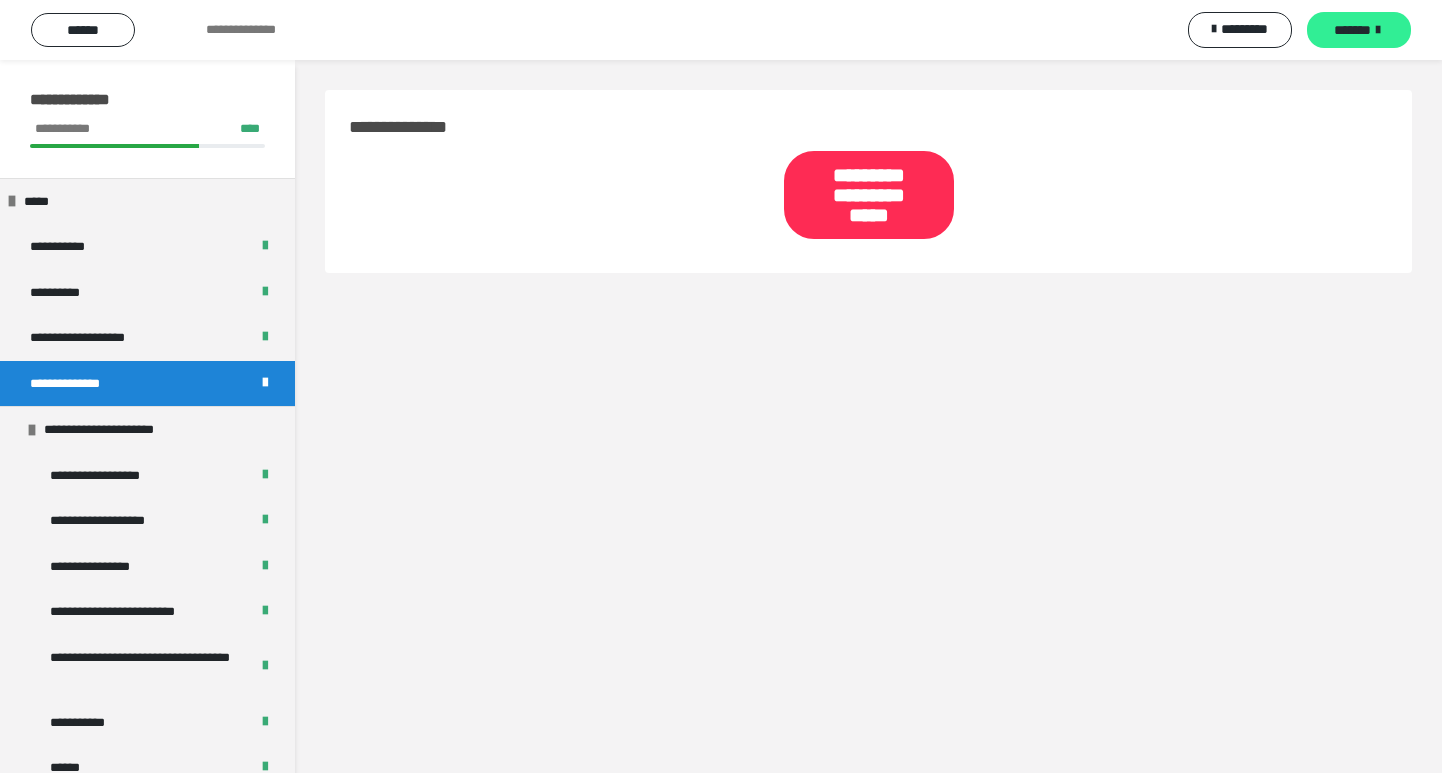 click on "*******" at bounding box center (1359, 30) 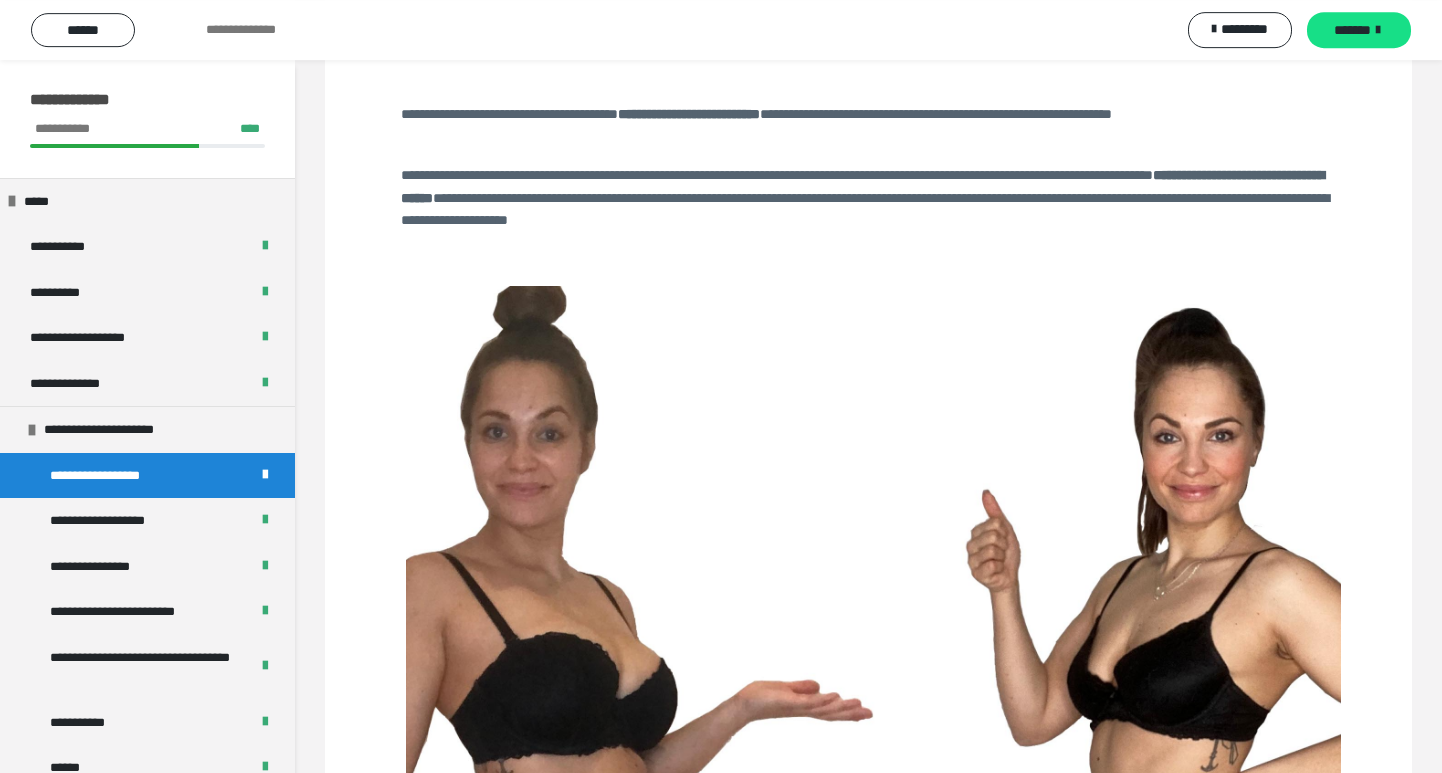 scroll, scrollTop: 0, scrollLeft: 0, axis: both 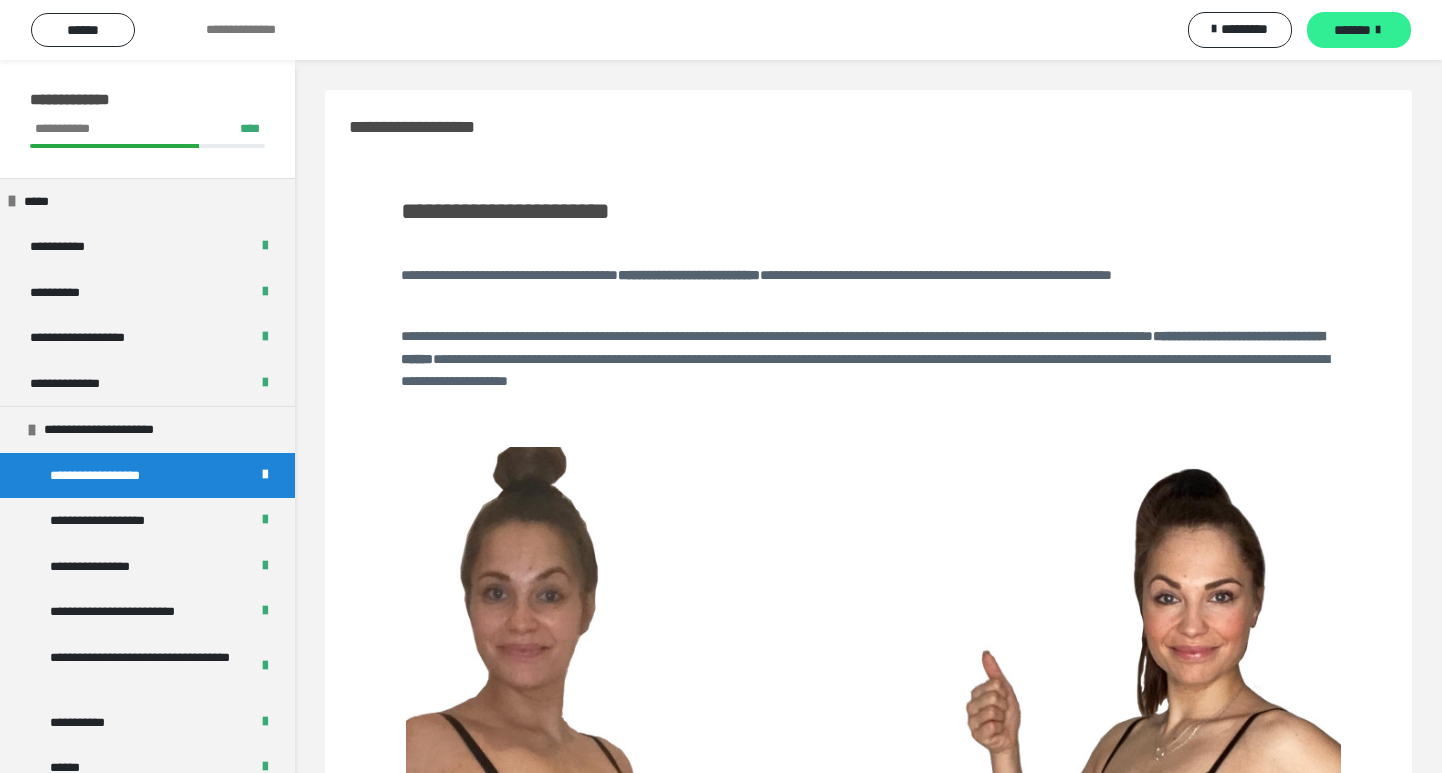 click on "*******" at bounding box center [1359, 30] 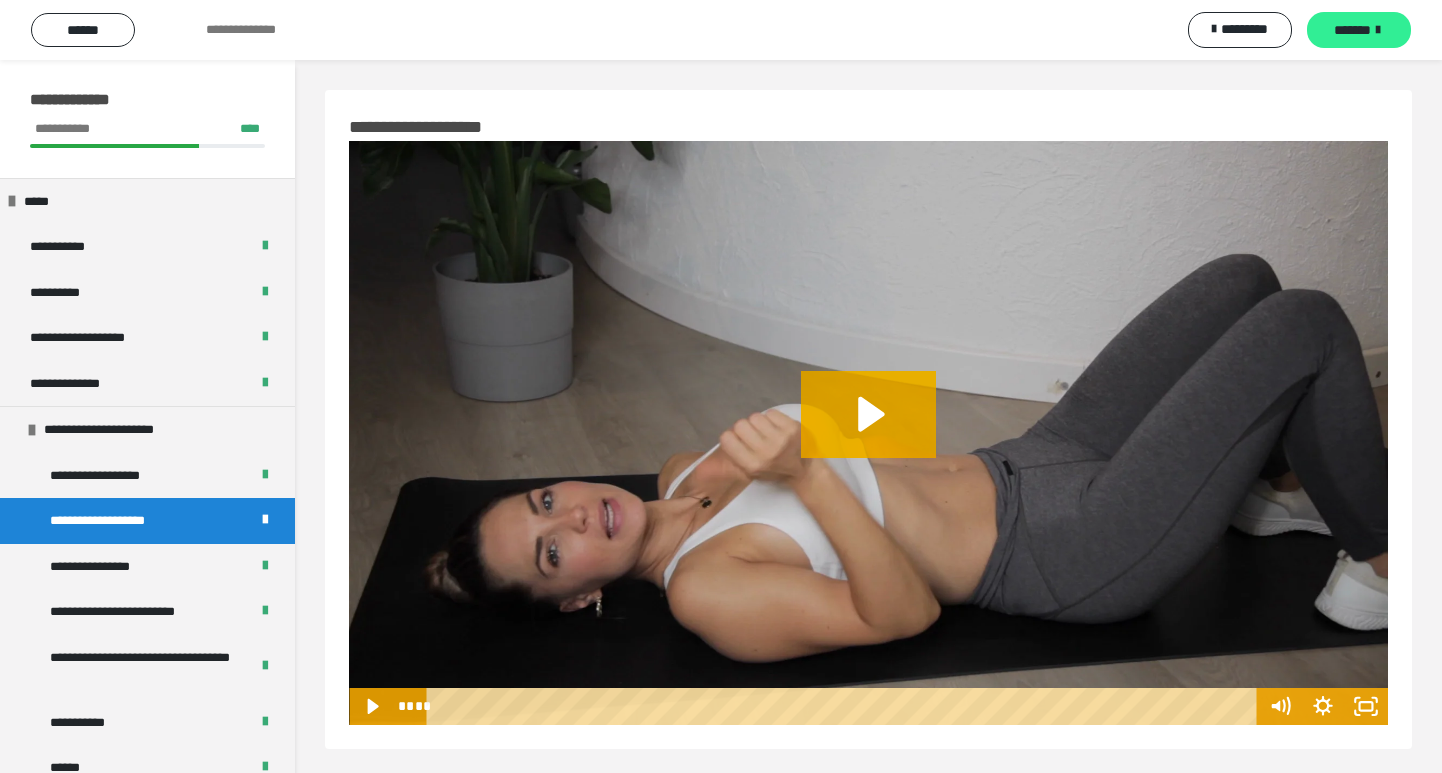 click on "*******" at bounding box center (1359, 30) 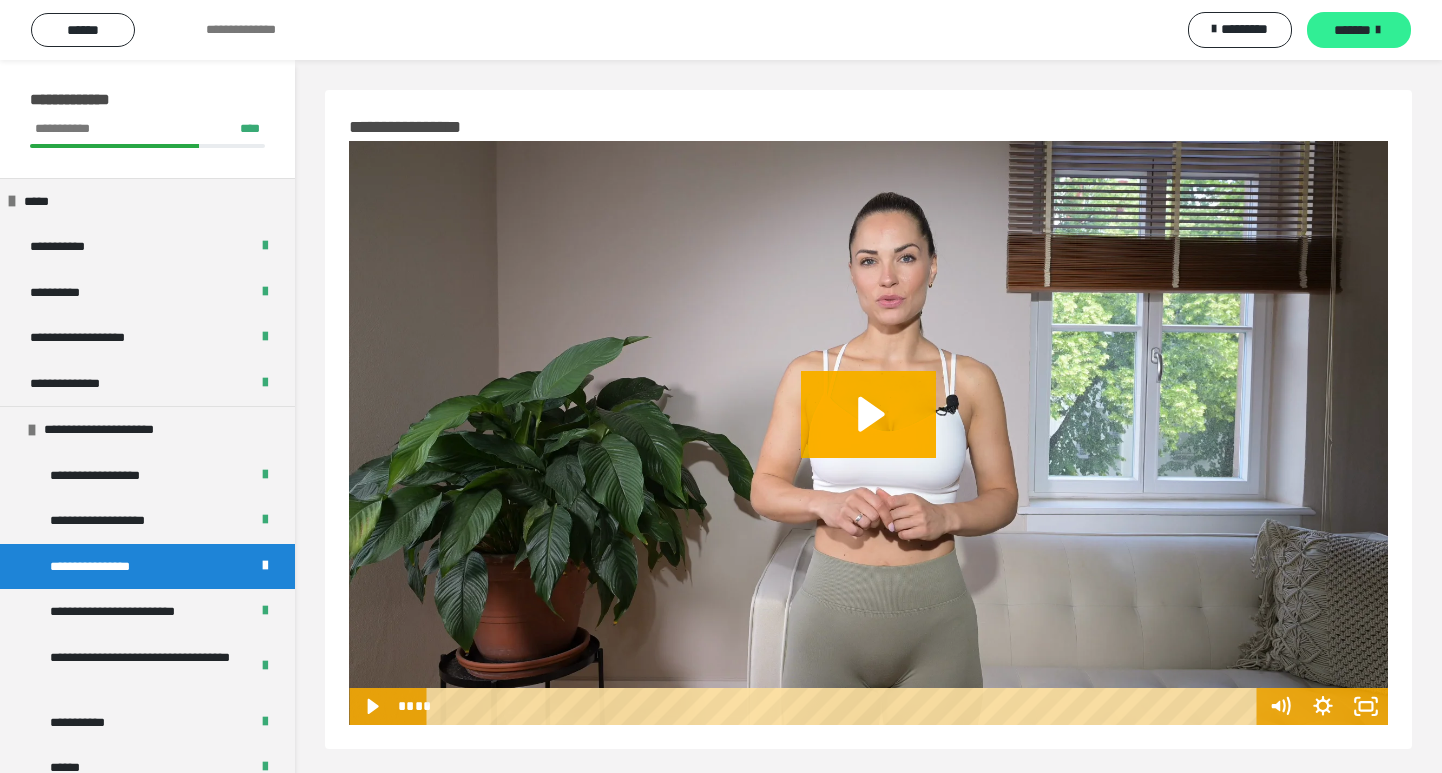 click on "*******" at bounding box center [1359, 30] 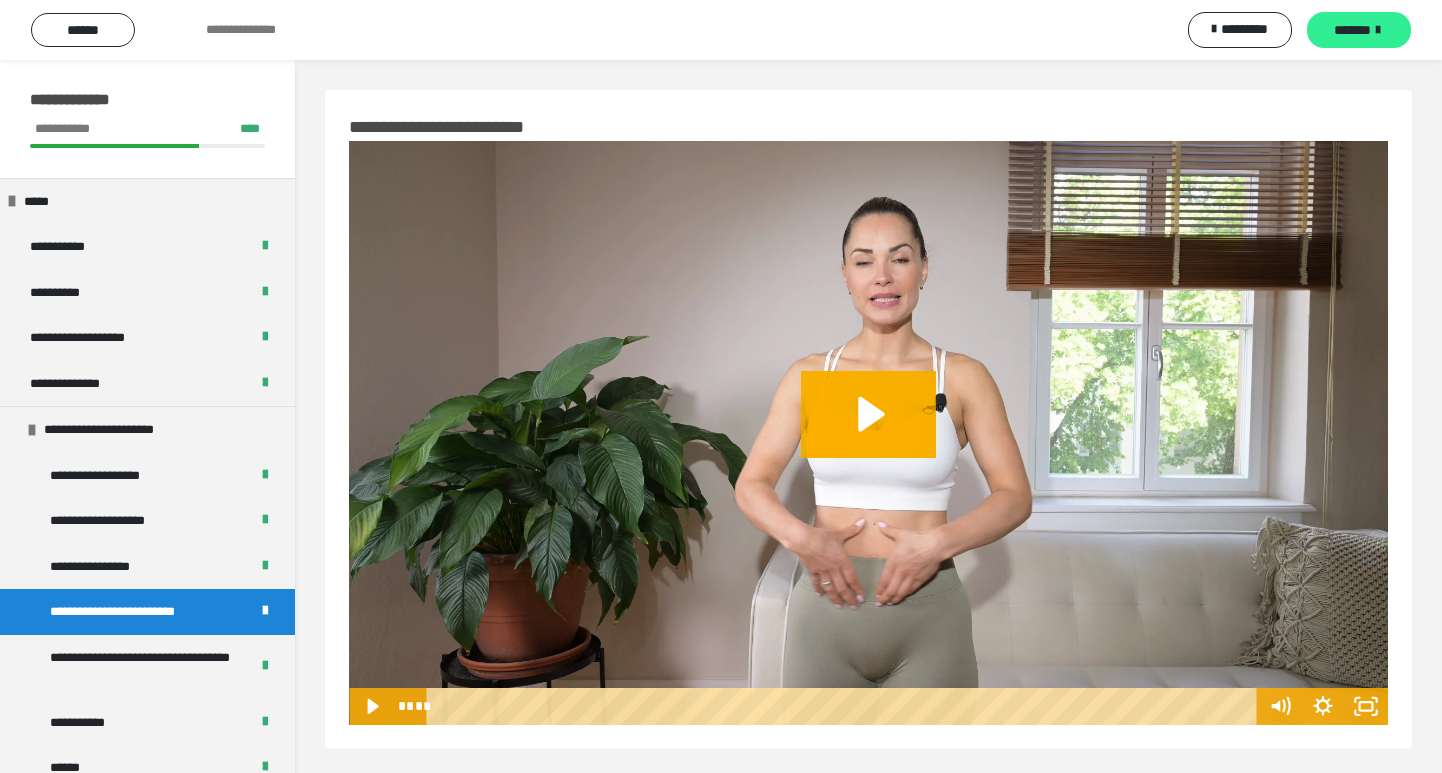 click on "*******" at bounding box center [1359, 30] 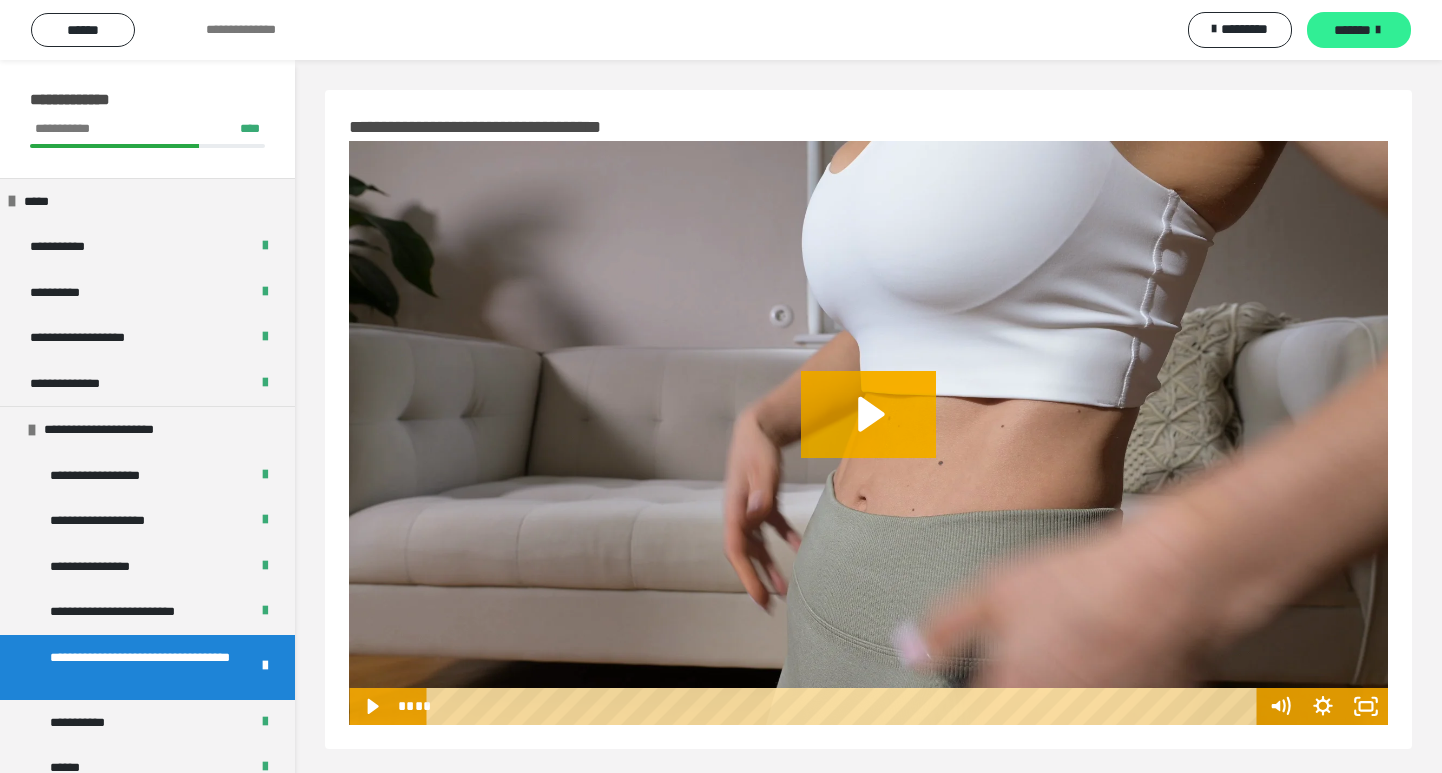 click on "*******" at bounding box center (1359, 30) 